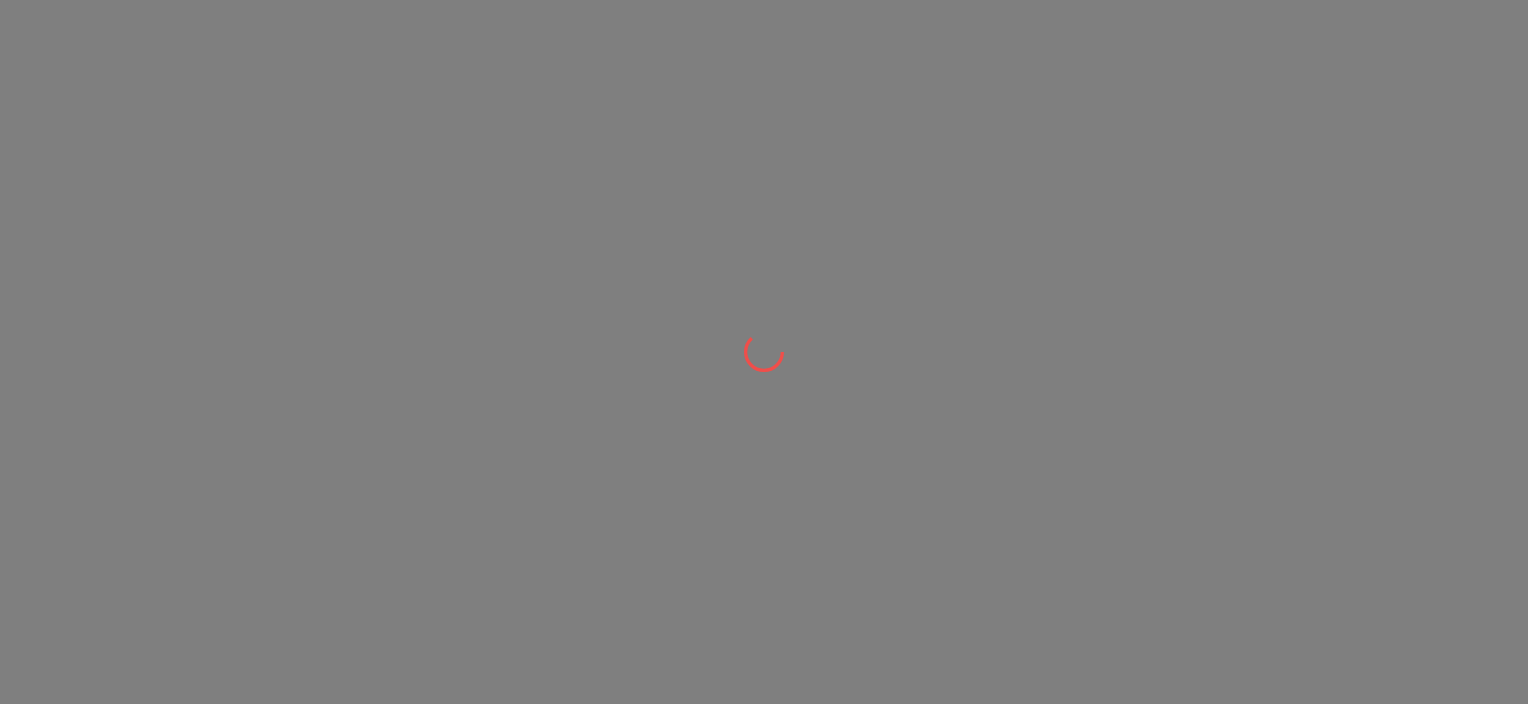 scroll, scrollTop: 0, scrollLeft: 0, axis: both 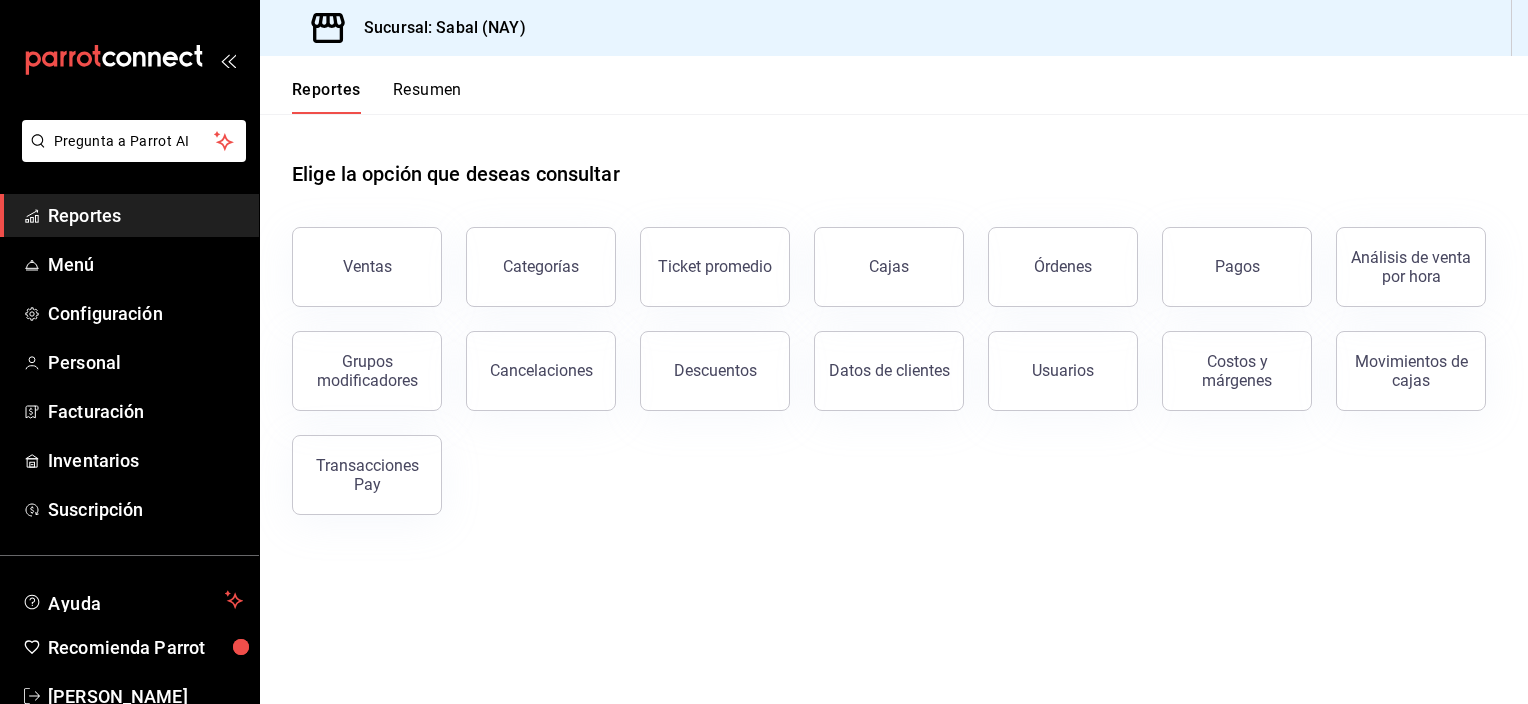 click on "Ventas Categorías Ticket promedio Cajas Órdenes Pagos Análisis de venta por hora Grupos modificadores Cancelaciones Descuentos Datos de clientes Usuarios Costos y márgenes Movimientos [PERSON_NAME] Transacciones Pay" at bounding box center [882, 359] 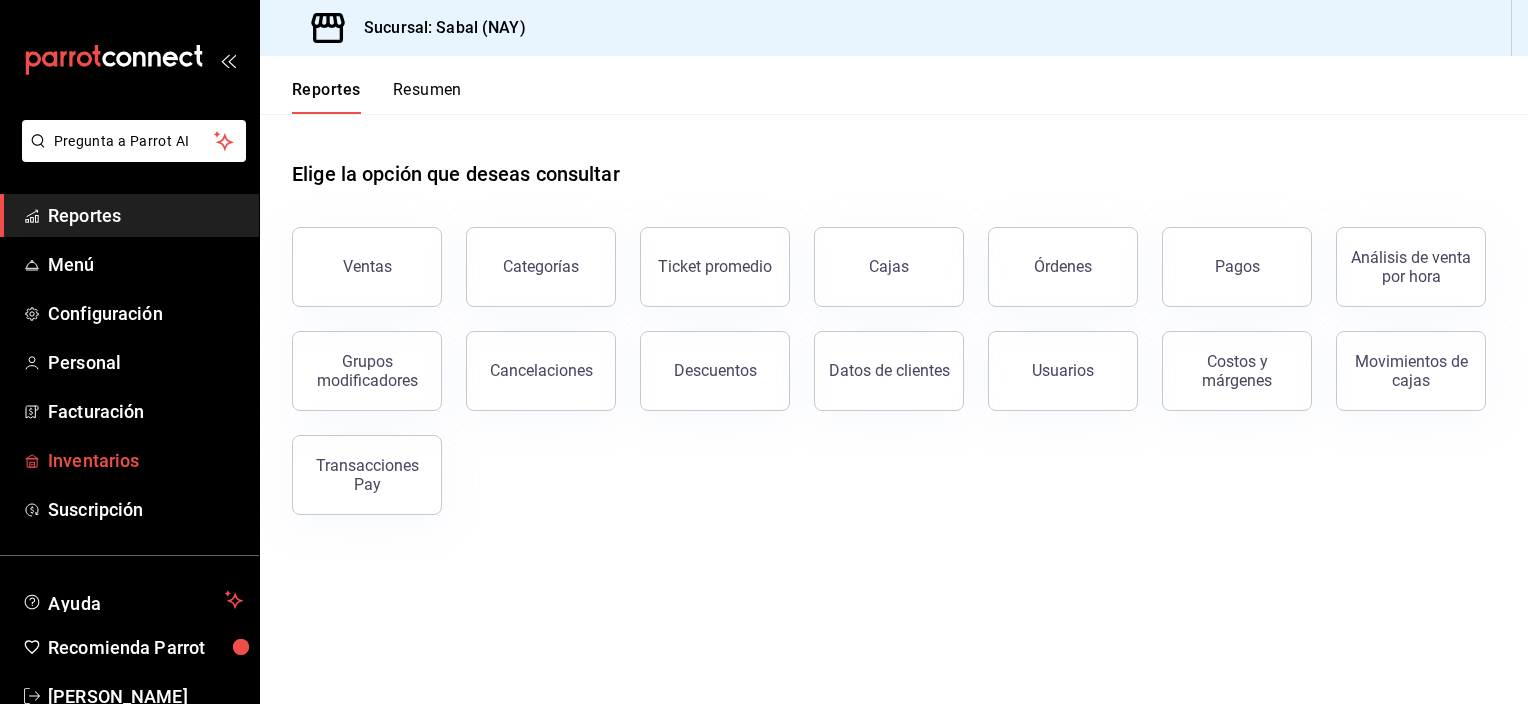 click on "Inventarios" at bounding box center [145, 460] 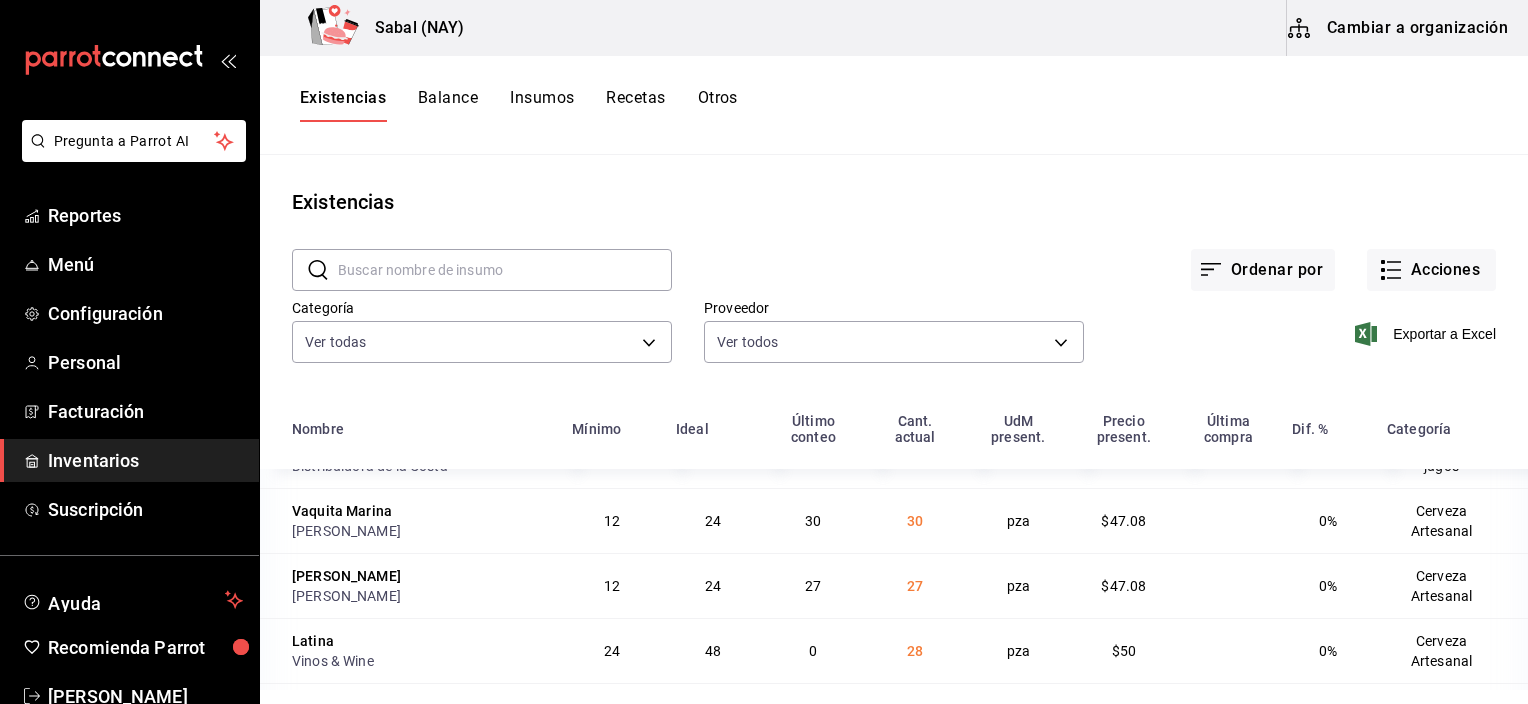 scroll, scrollTop: 0, scrollLeft: 0, axis: both 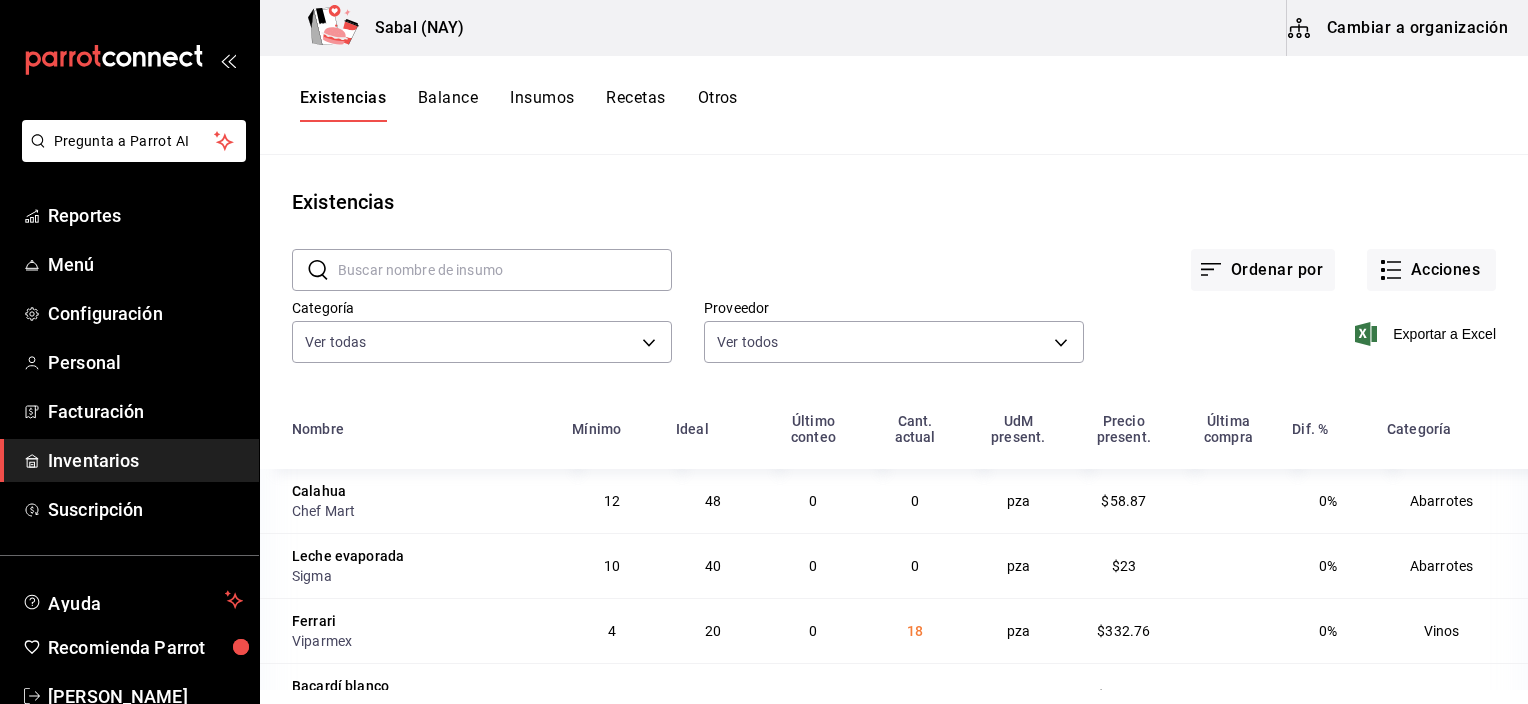 click on "Otros" at bounding box center (718, 105) 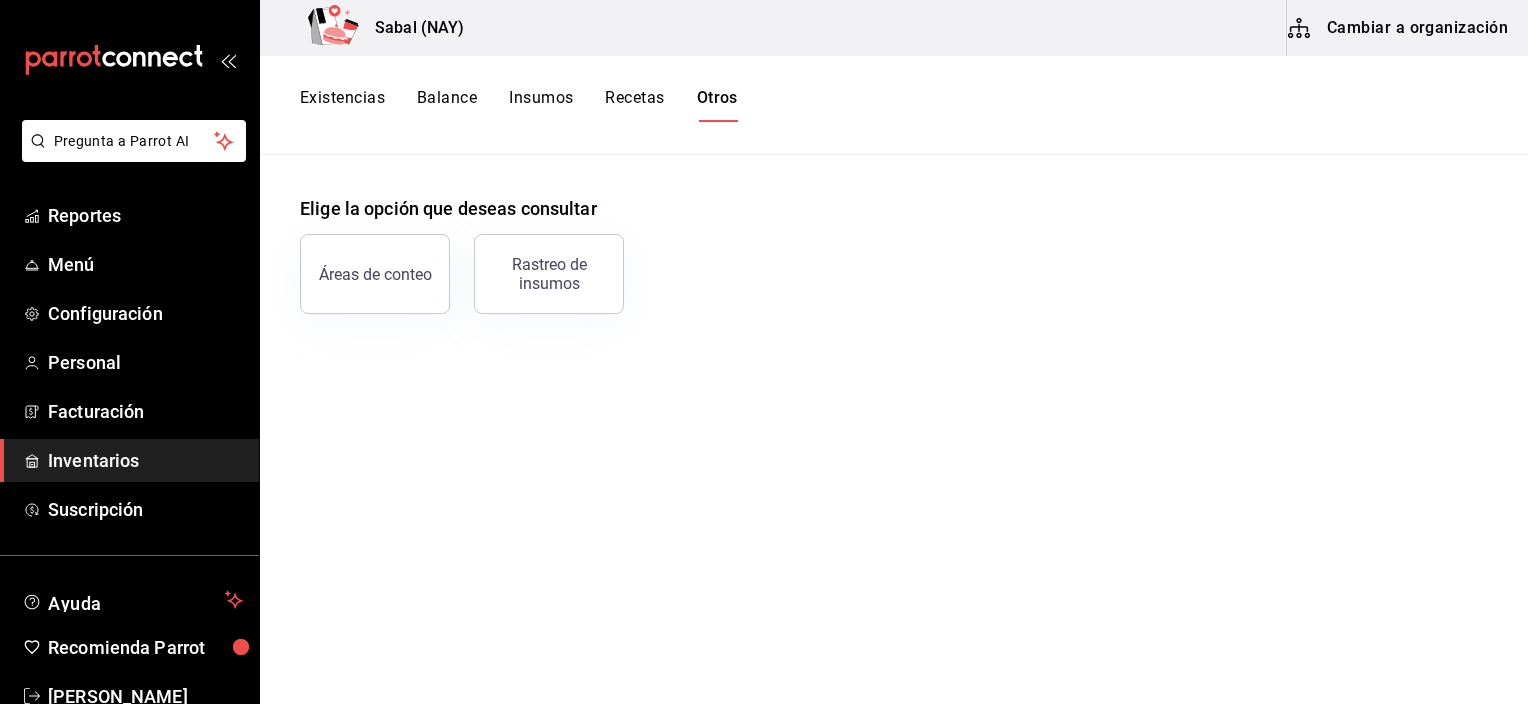 click on "Áreas de conteo" at bounding box center [375, 274] 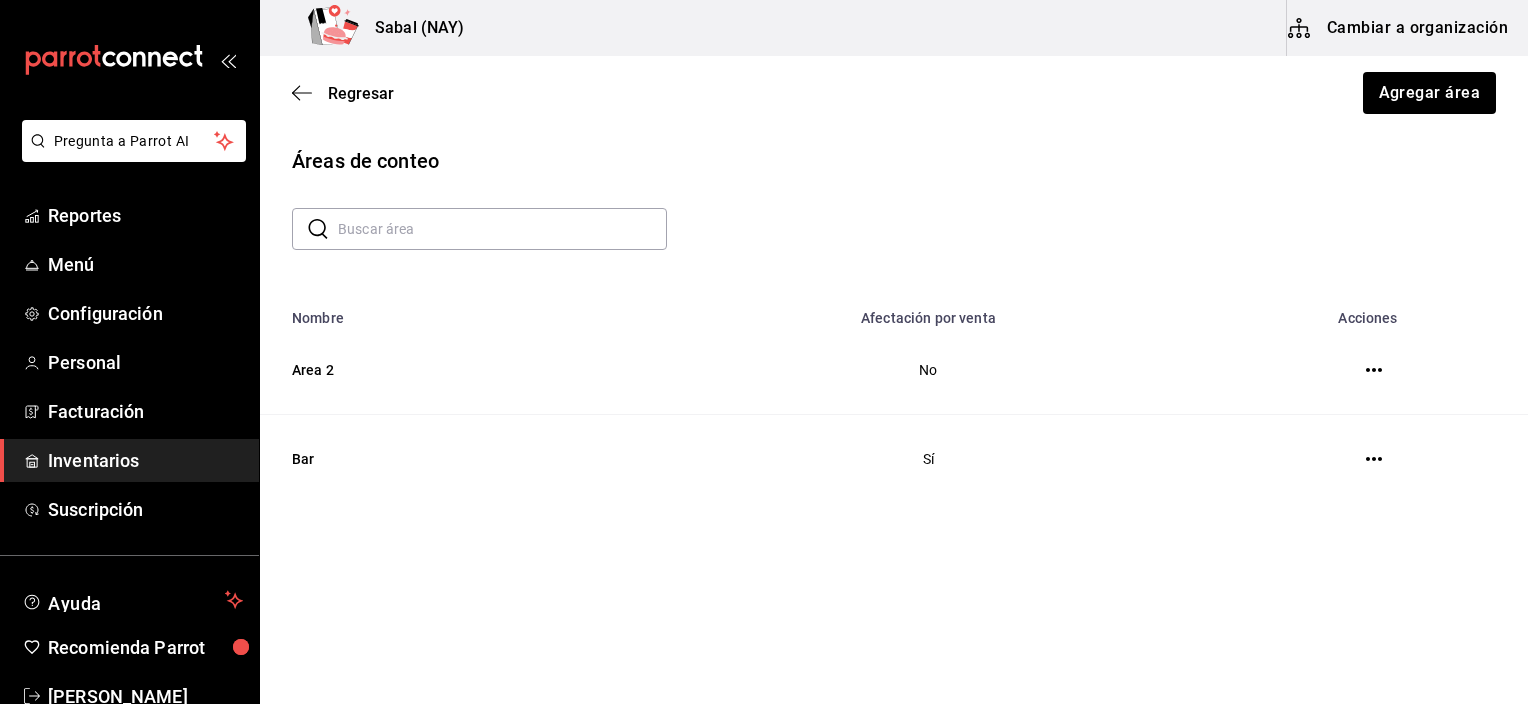 click 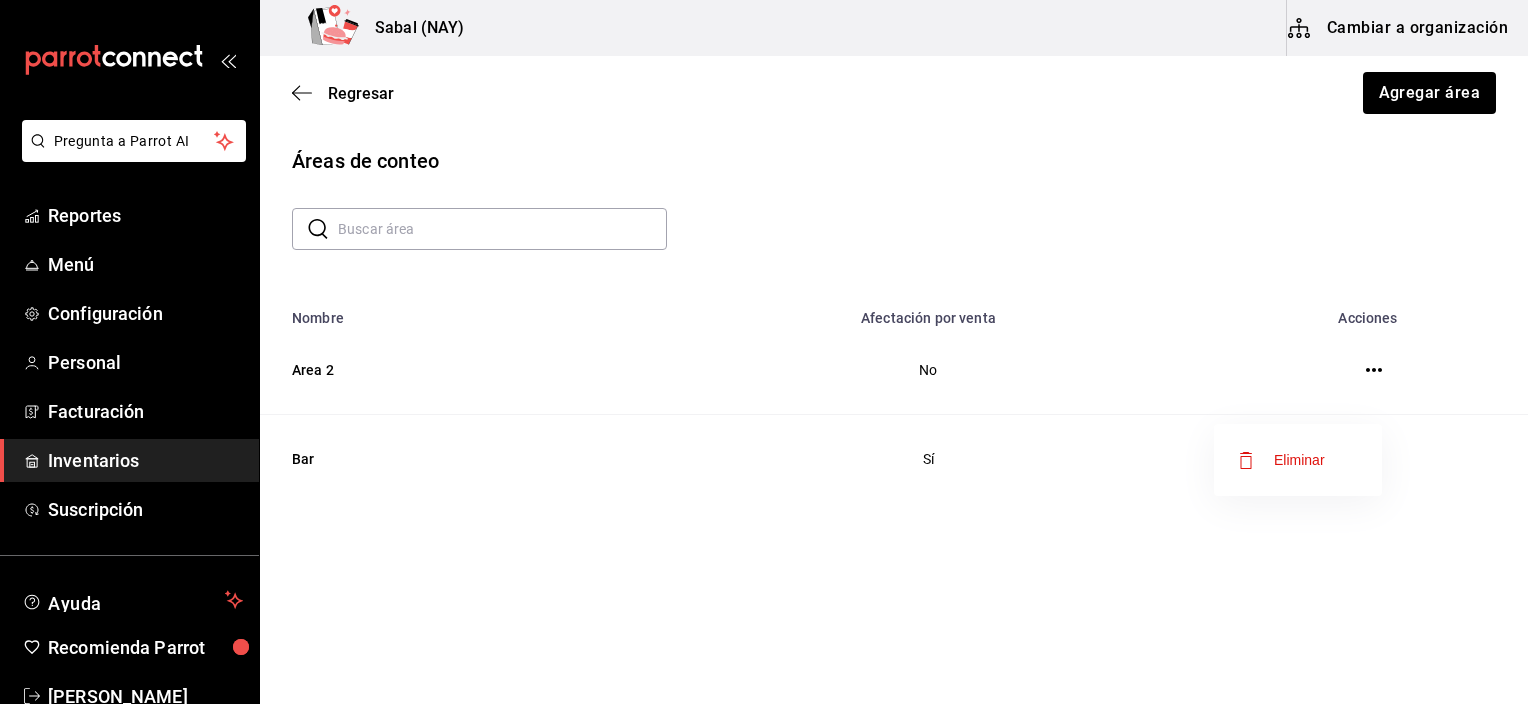 drag, startPoint x: 1079, startPoint y: 526, endPoint x: 846, endPoint y: 496, distance: 234.92339 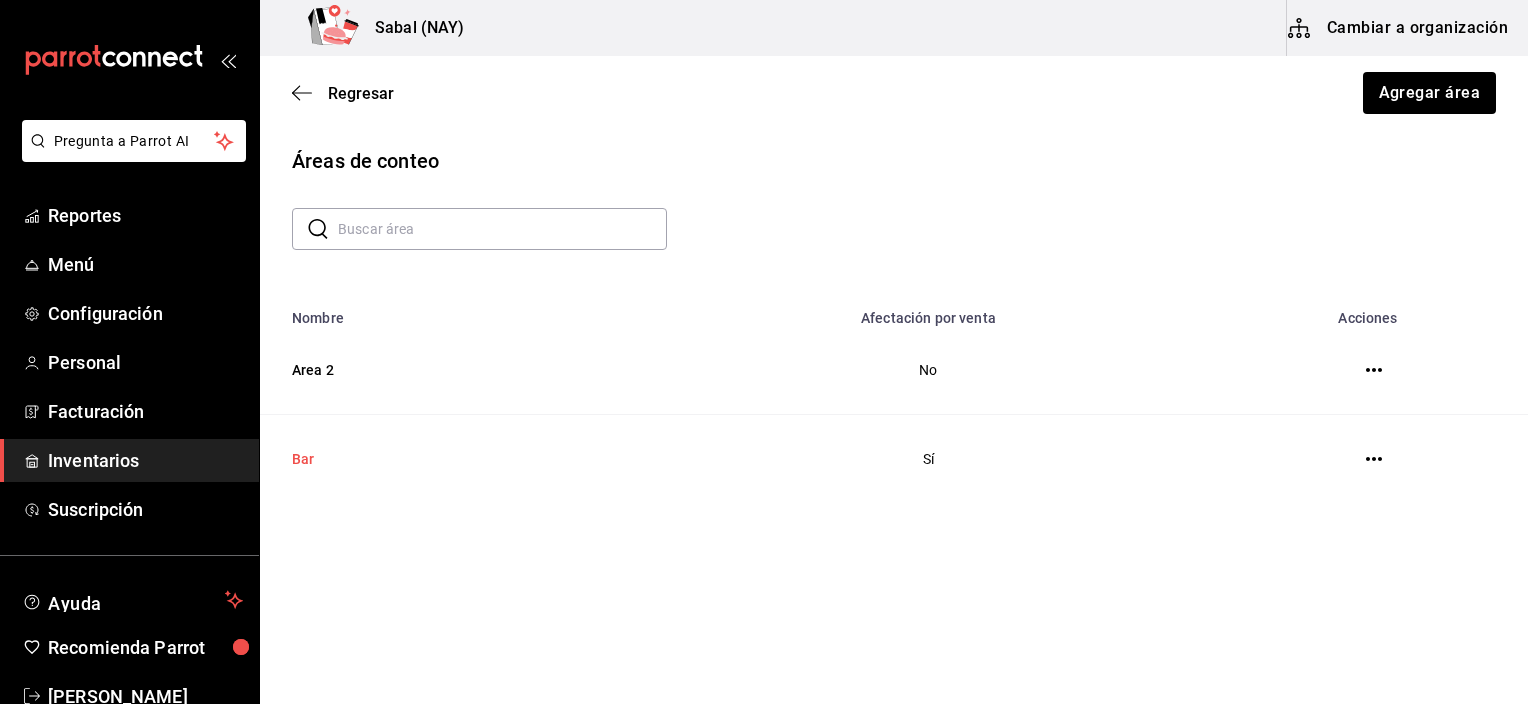 click on "Bar" at bounding box center (444, 459) 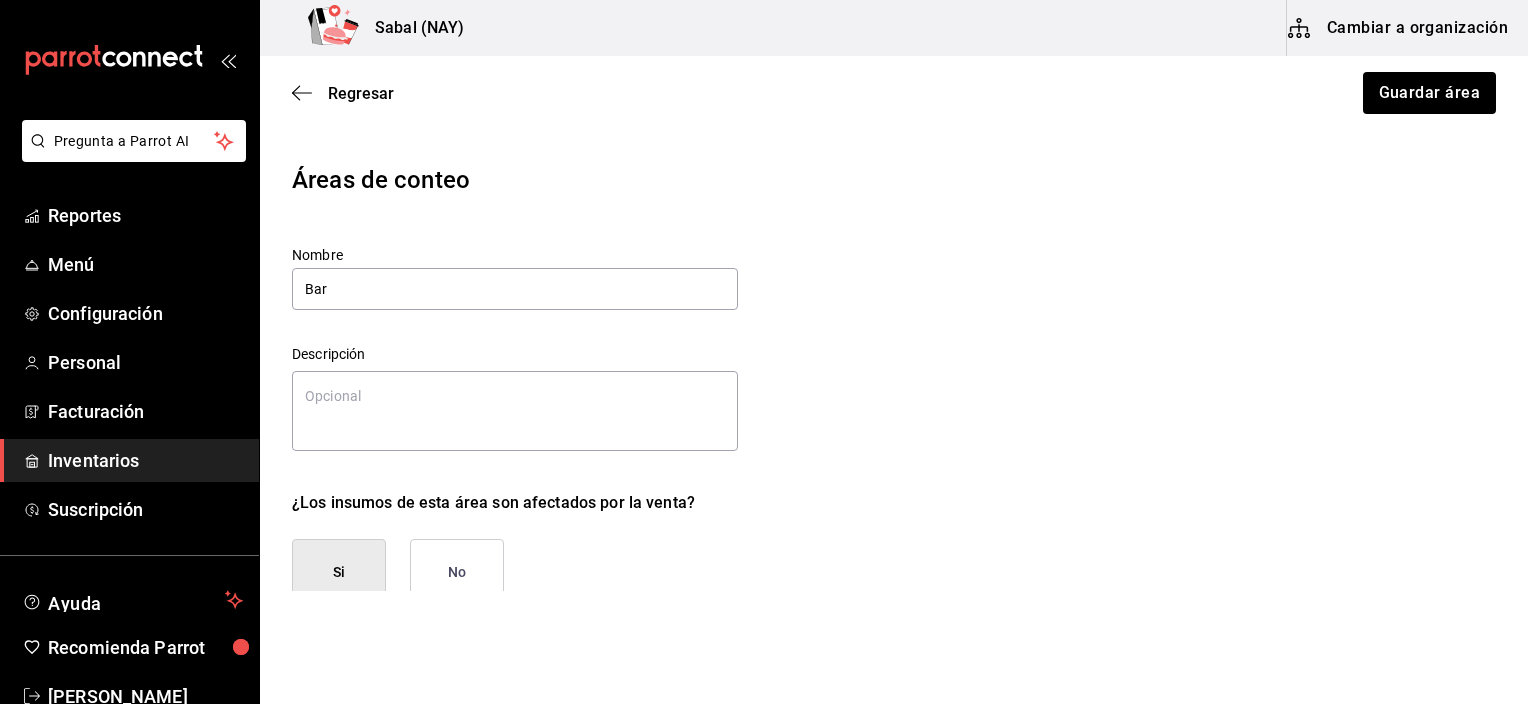 type on "x" 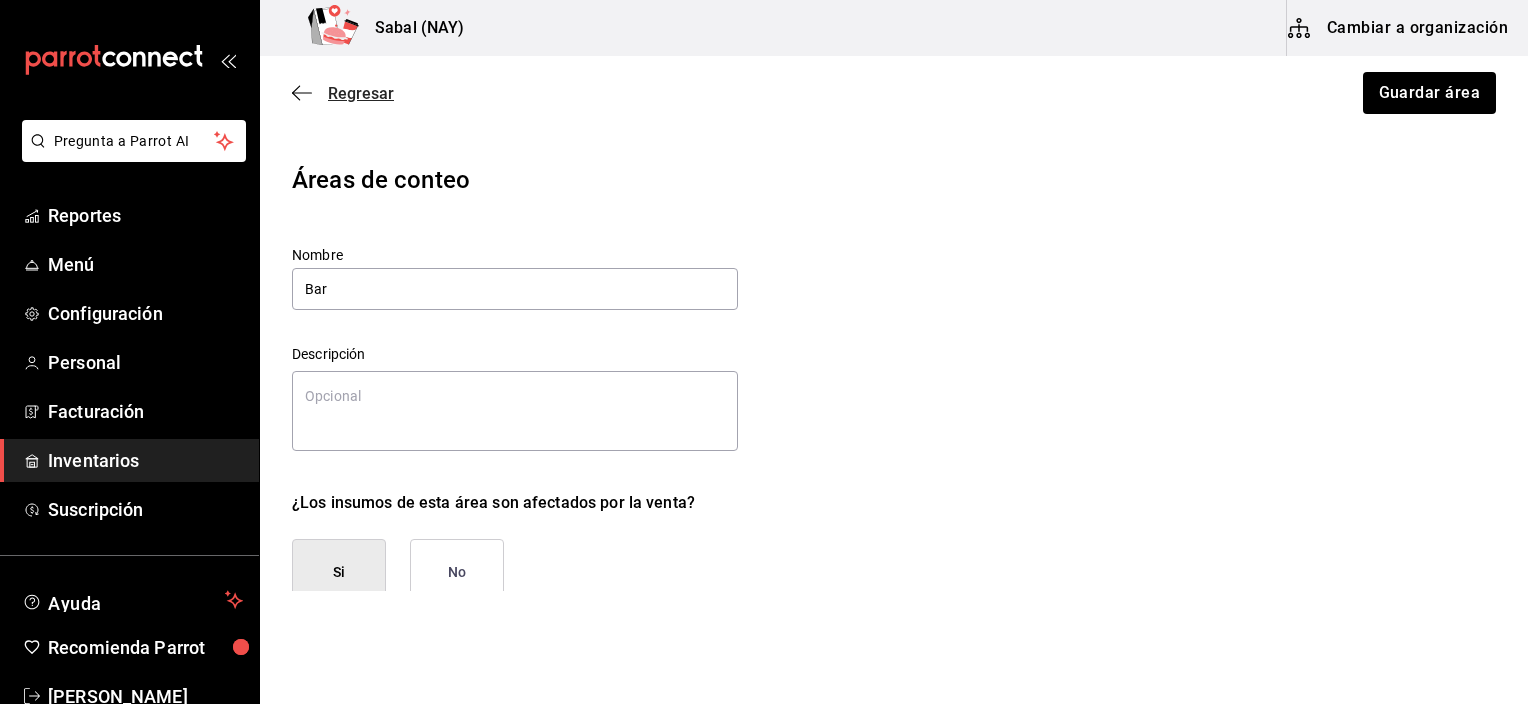 click 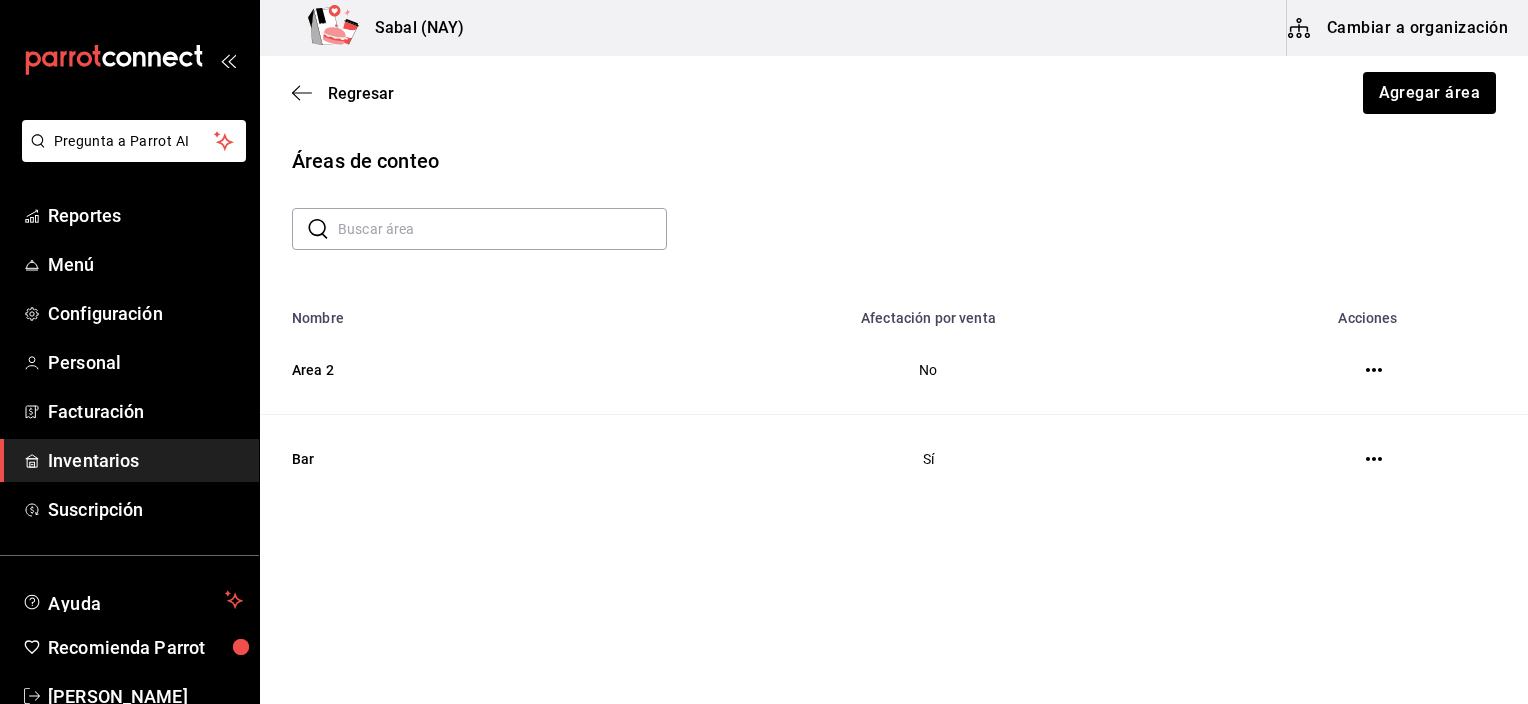 click 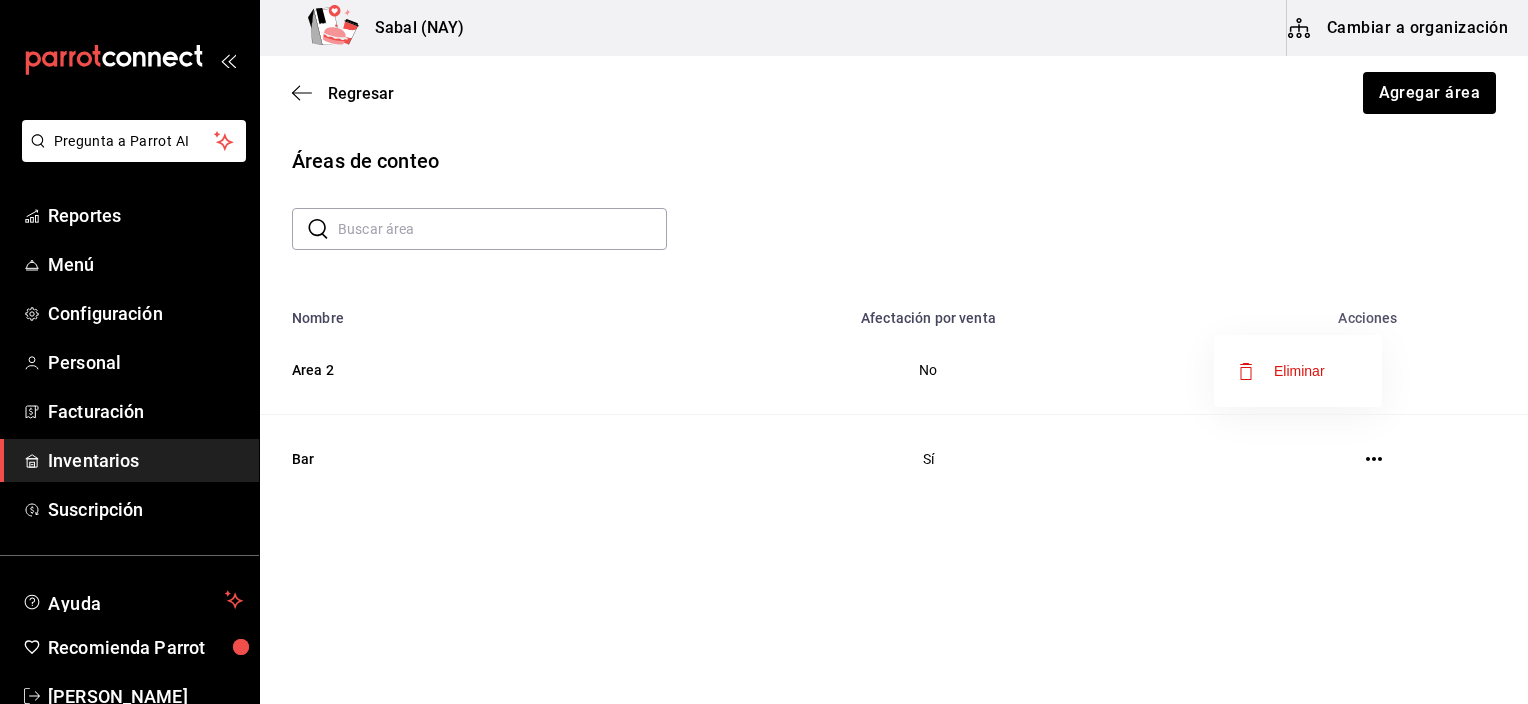 click at bounding box center [764, 352] 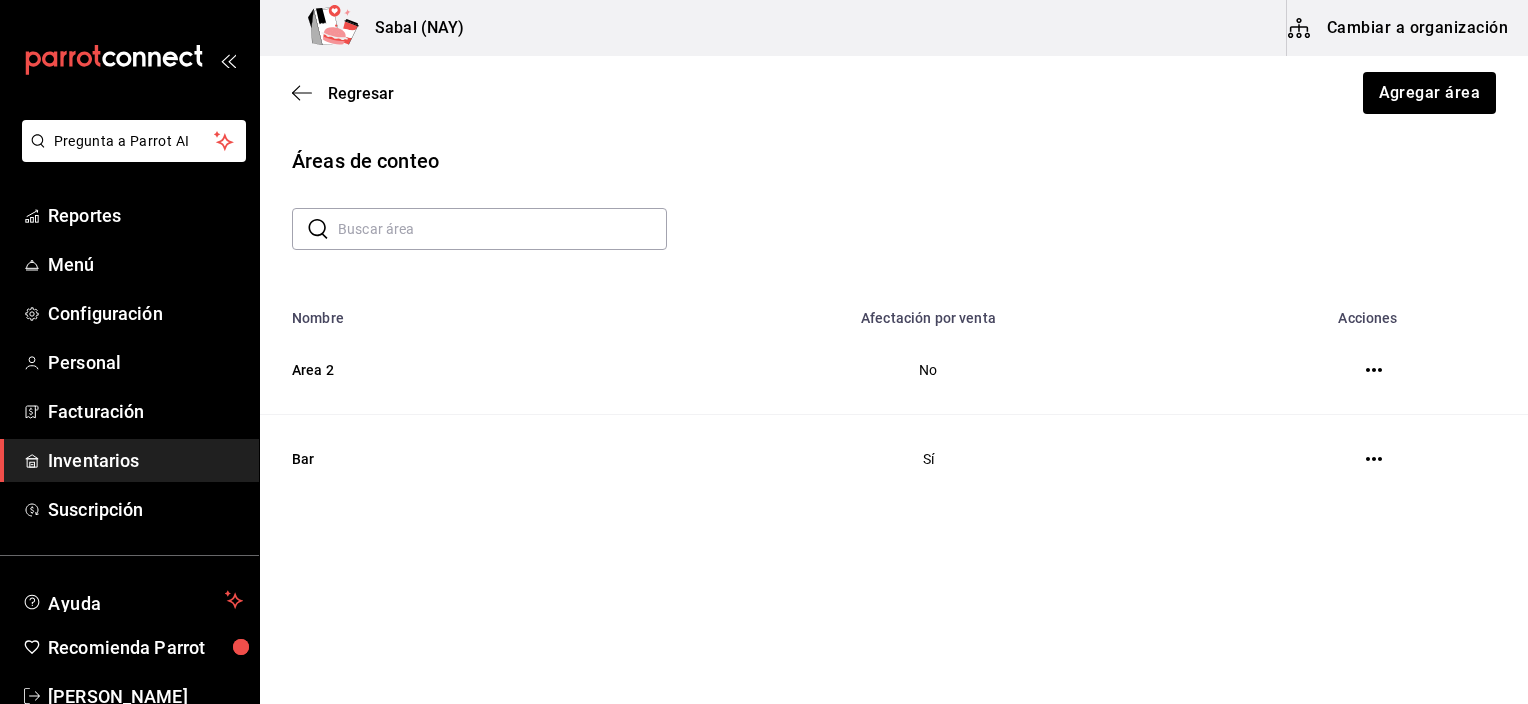 click on "Cambiar a organización" at bounding box center (1399, 28) 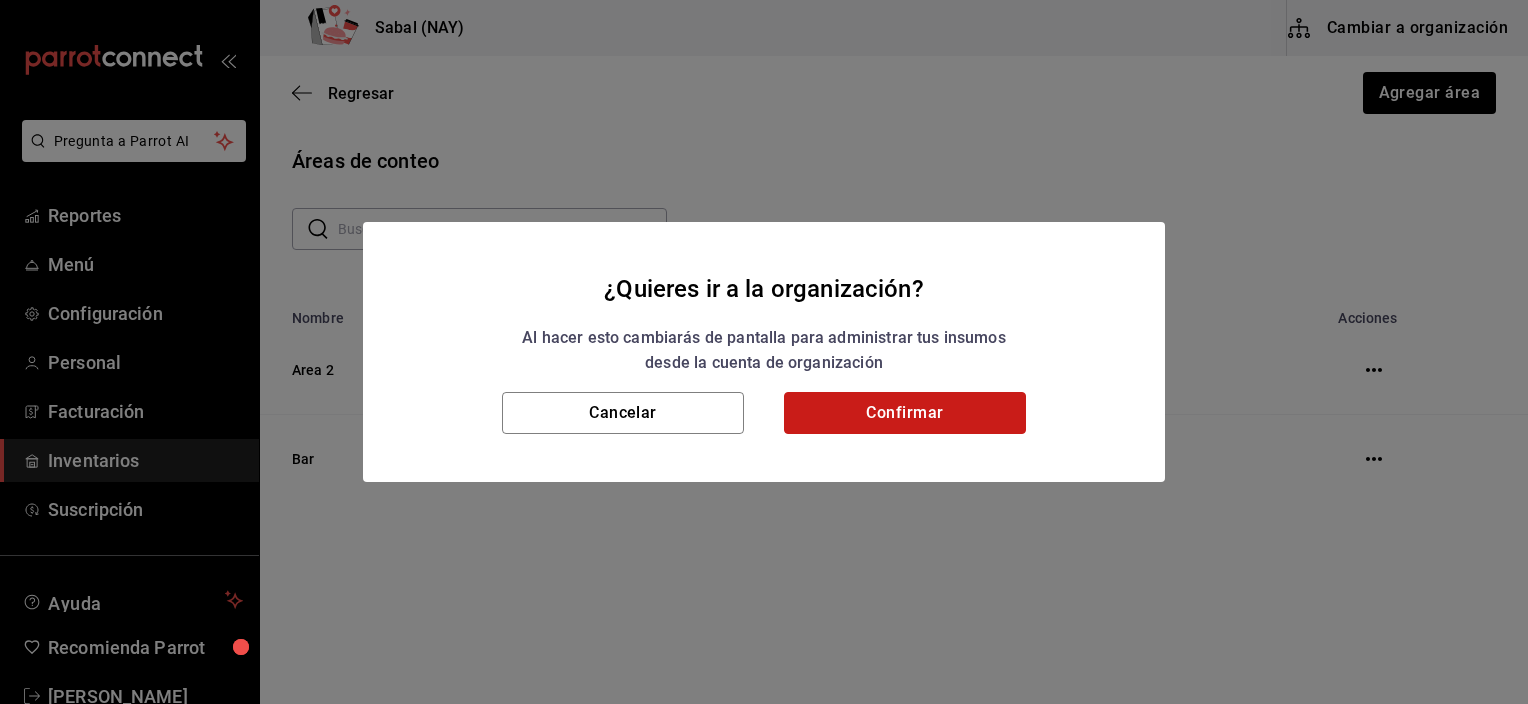 click on "Confirmar" at bounding box center [905, 413] 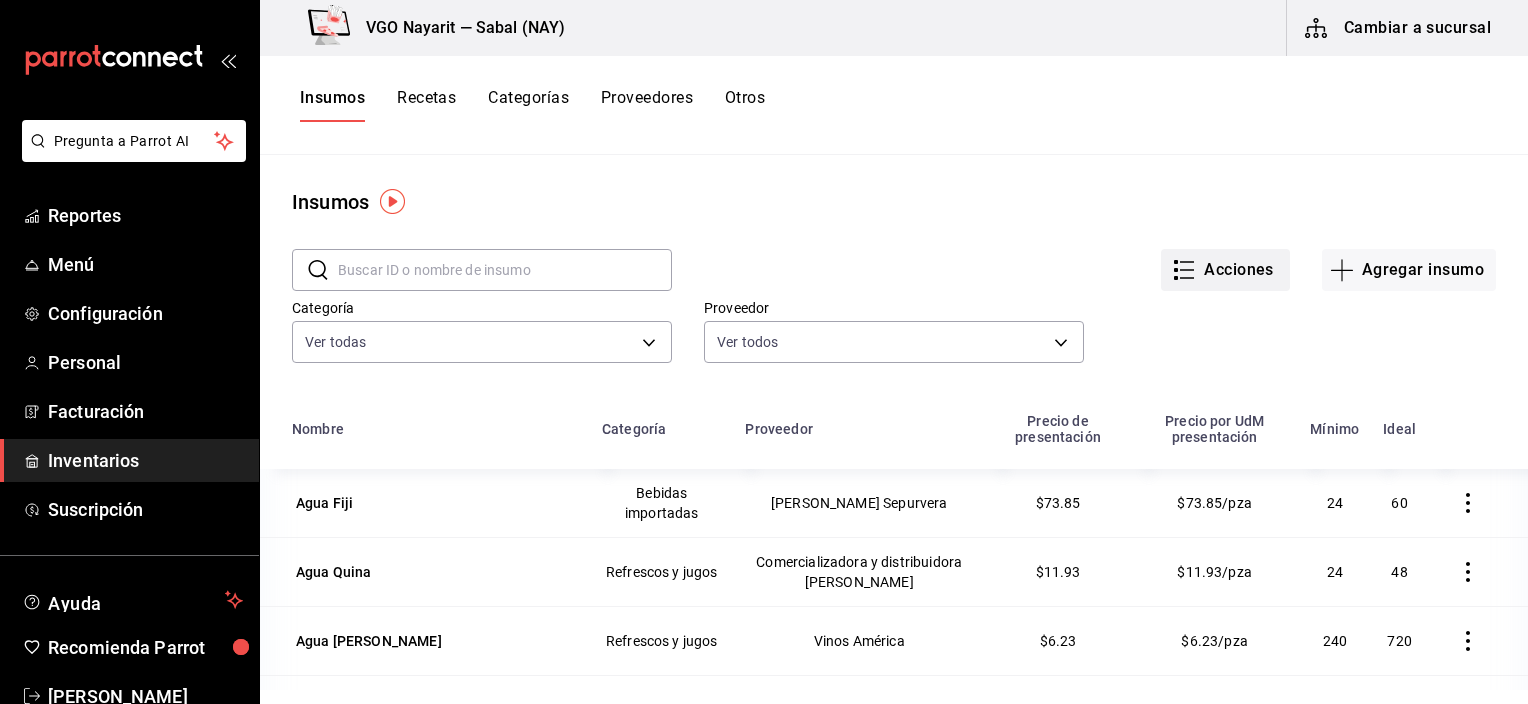 click on "Acciones" at bounding box center [1225, 270] 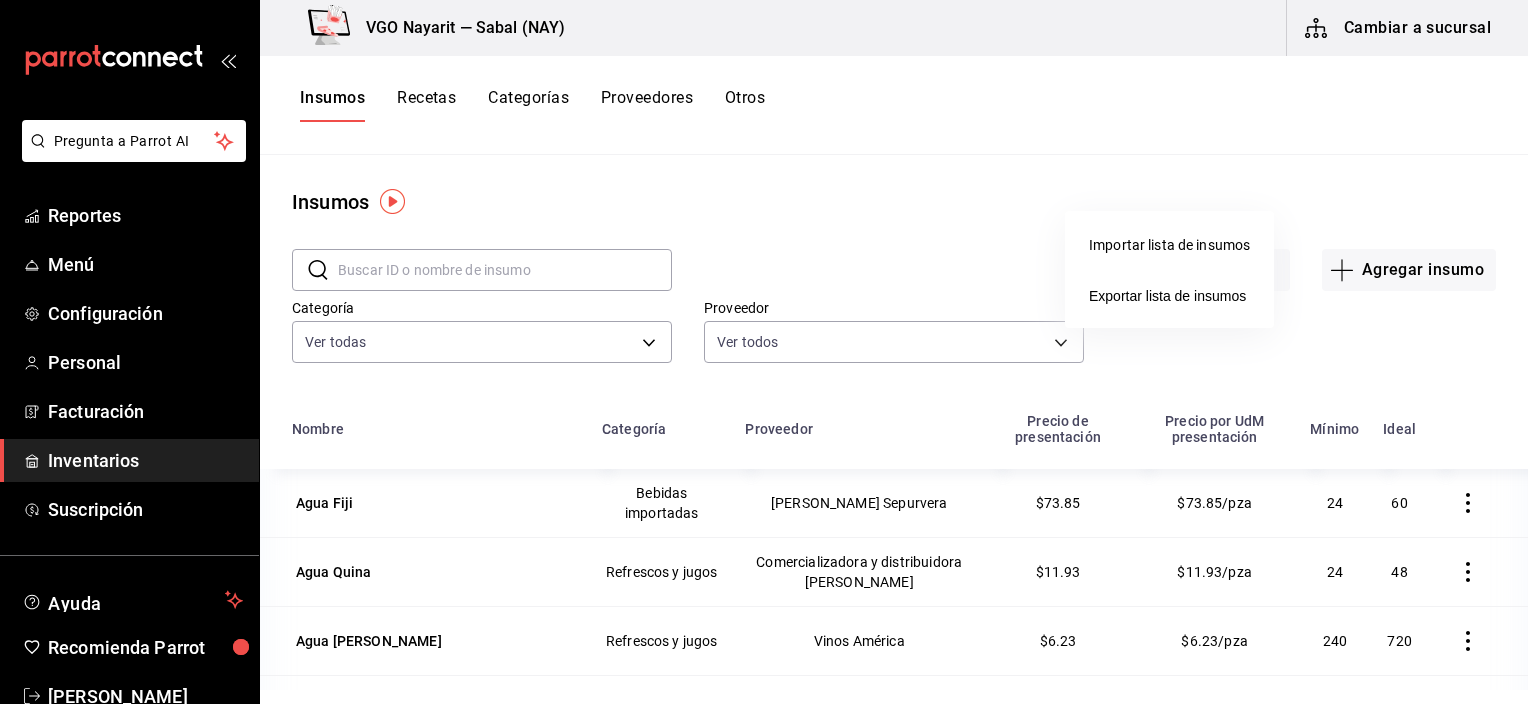 click at bounding box center (764, 352) 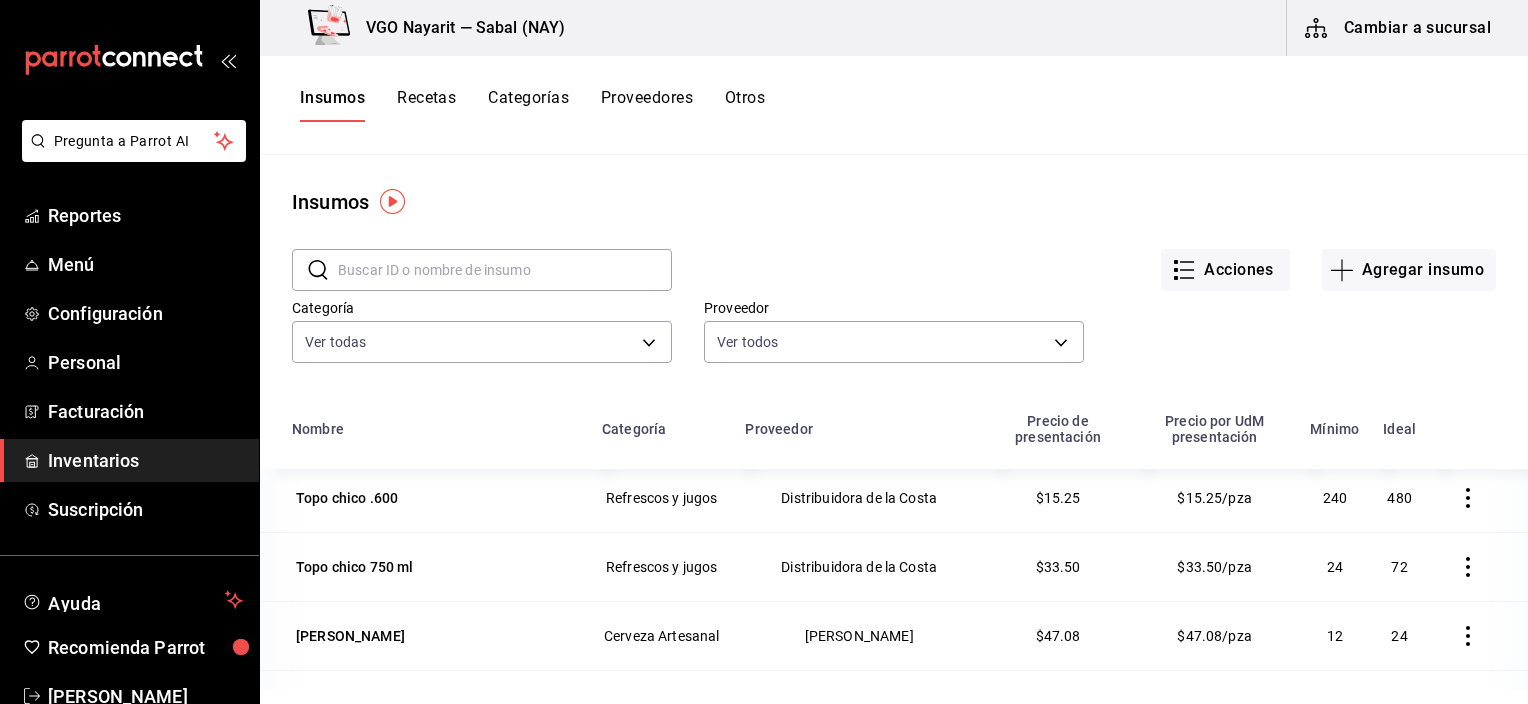 scroll, scrollTop: 2707, scrollLeft: 0, axis: vertical 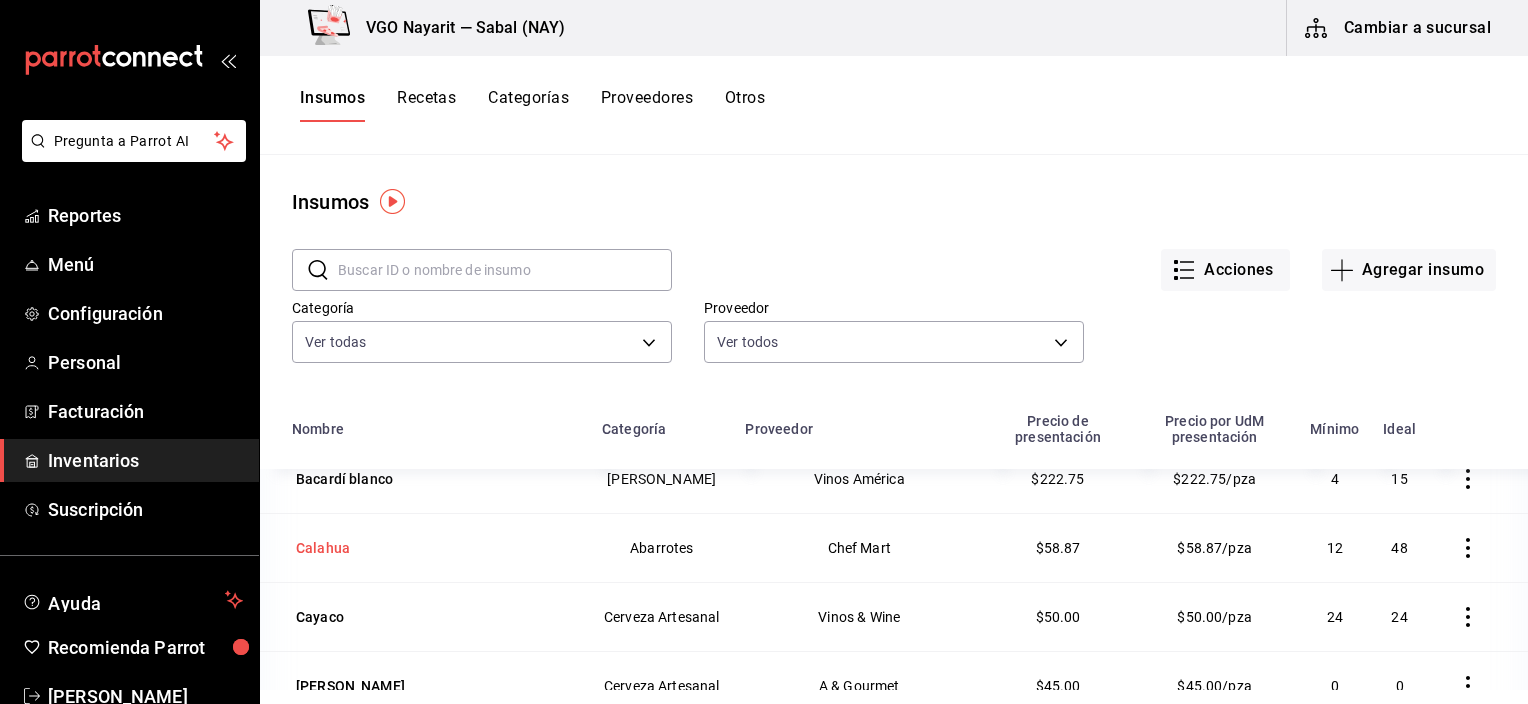 type 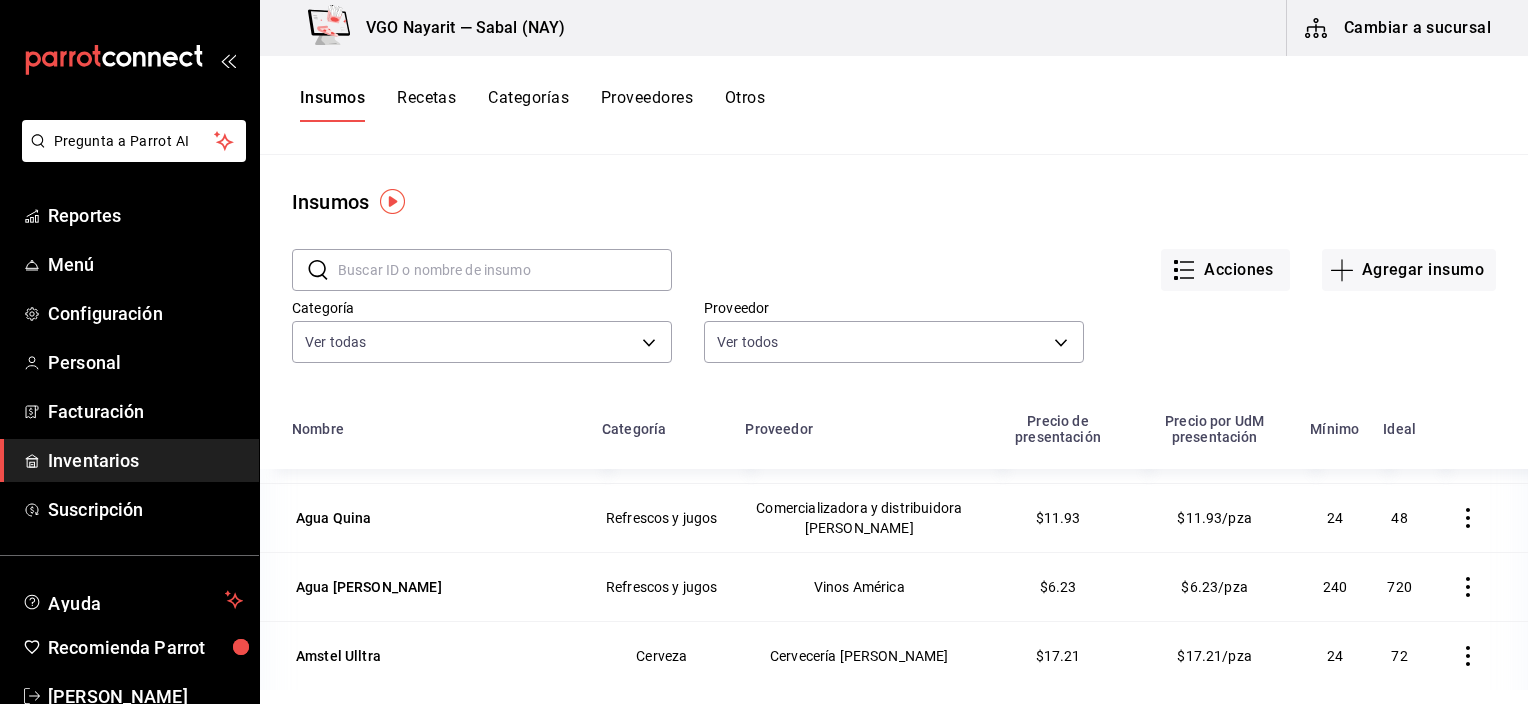 scroll, scrollTop: 0, scrollLeft: 0, axis: both 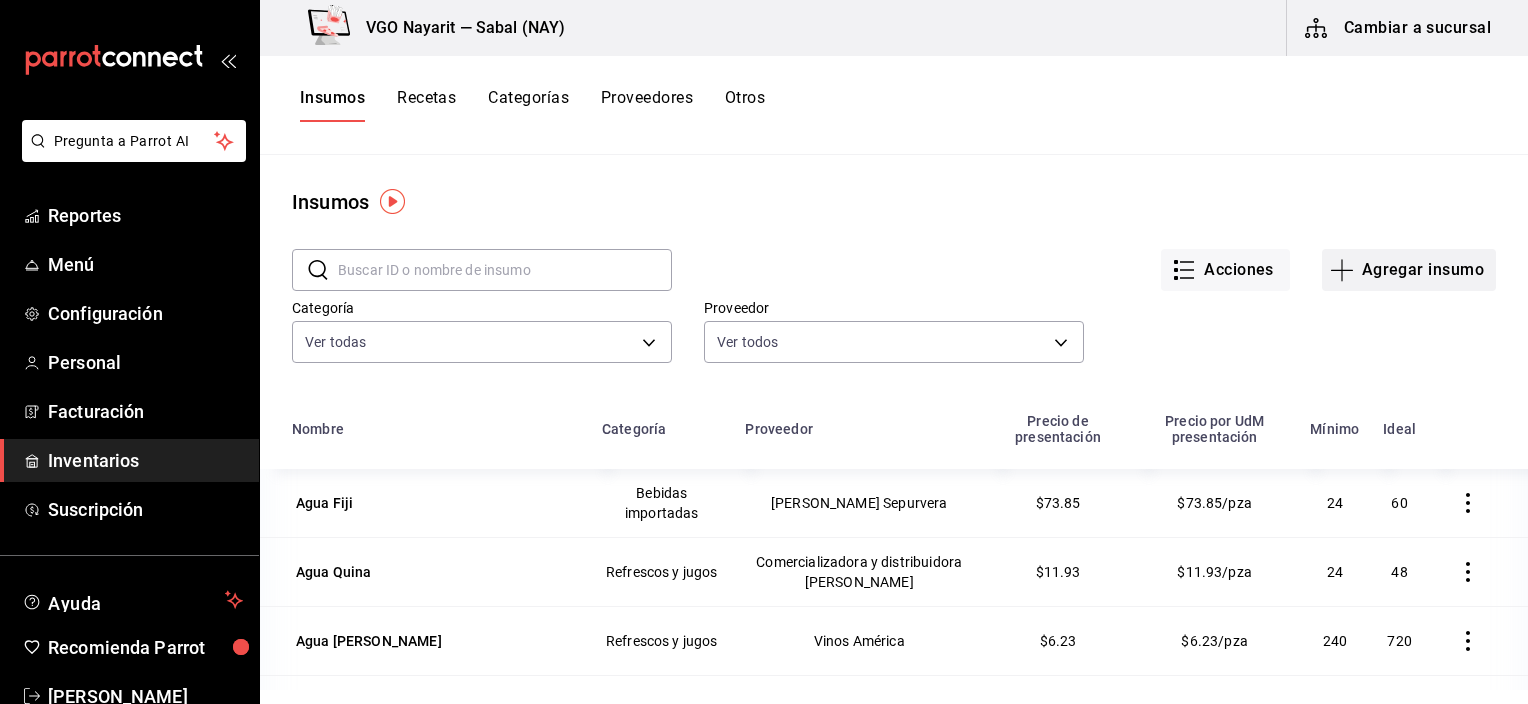 click 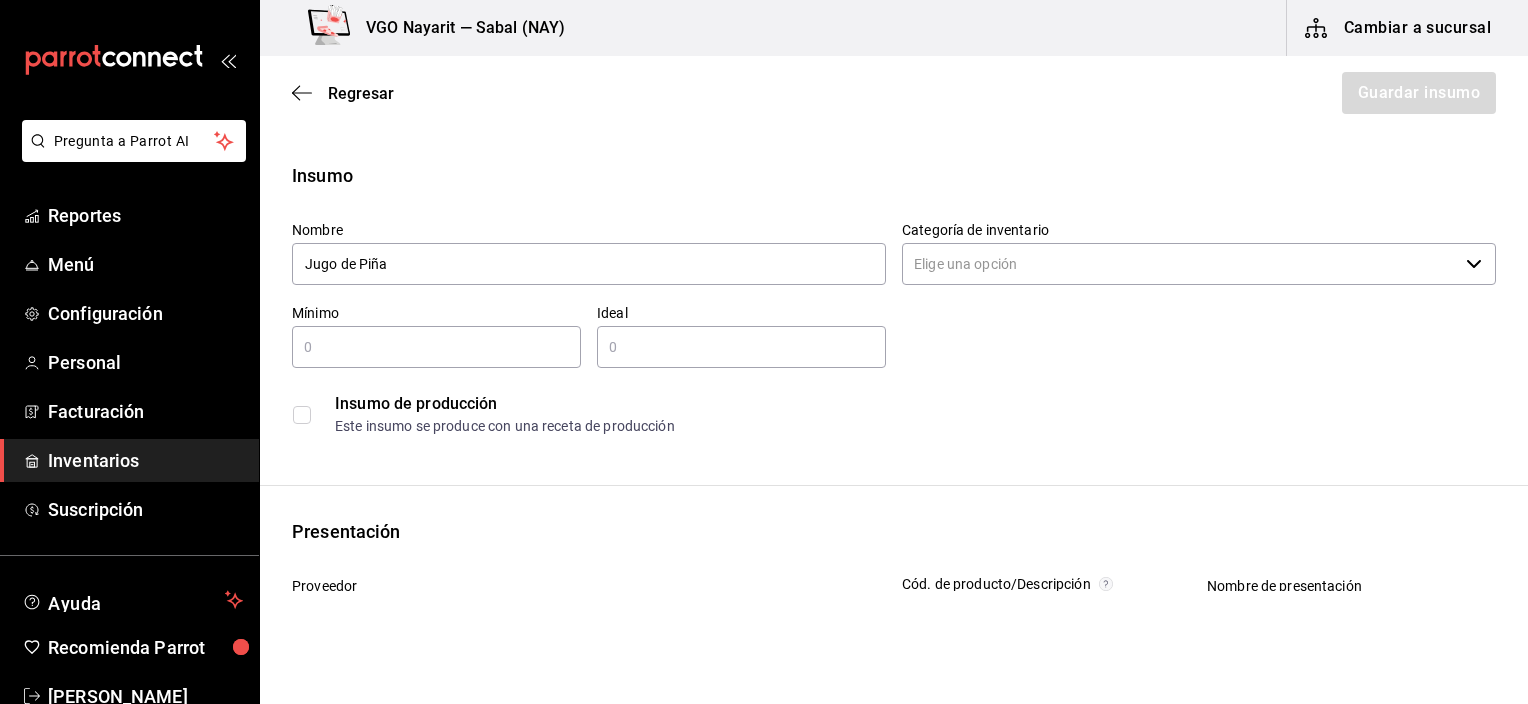 type on "Jugo de Piña" 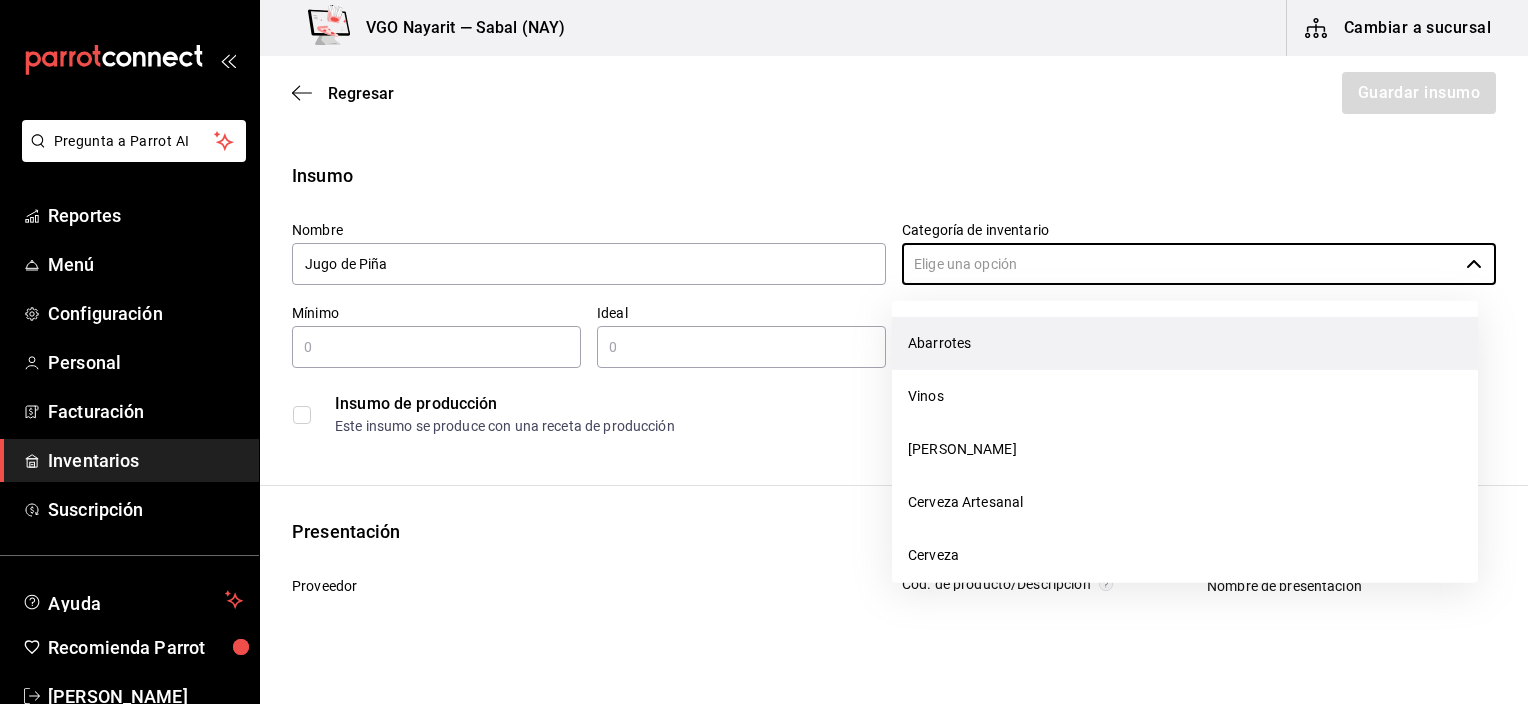 click on "Abarrotes" at bounding box center [1185, 343] 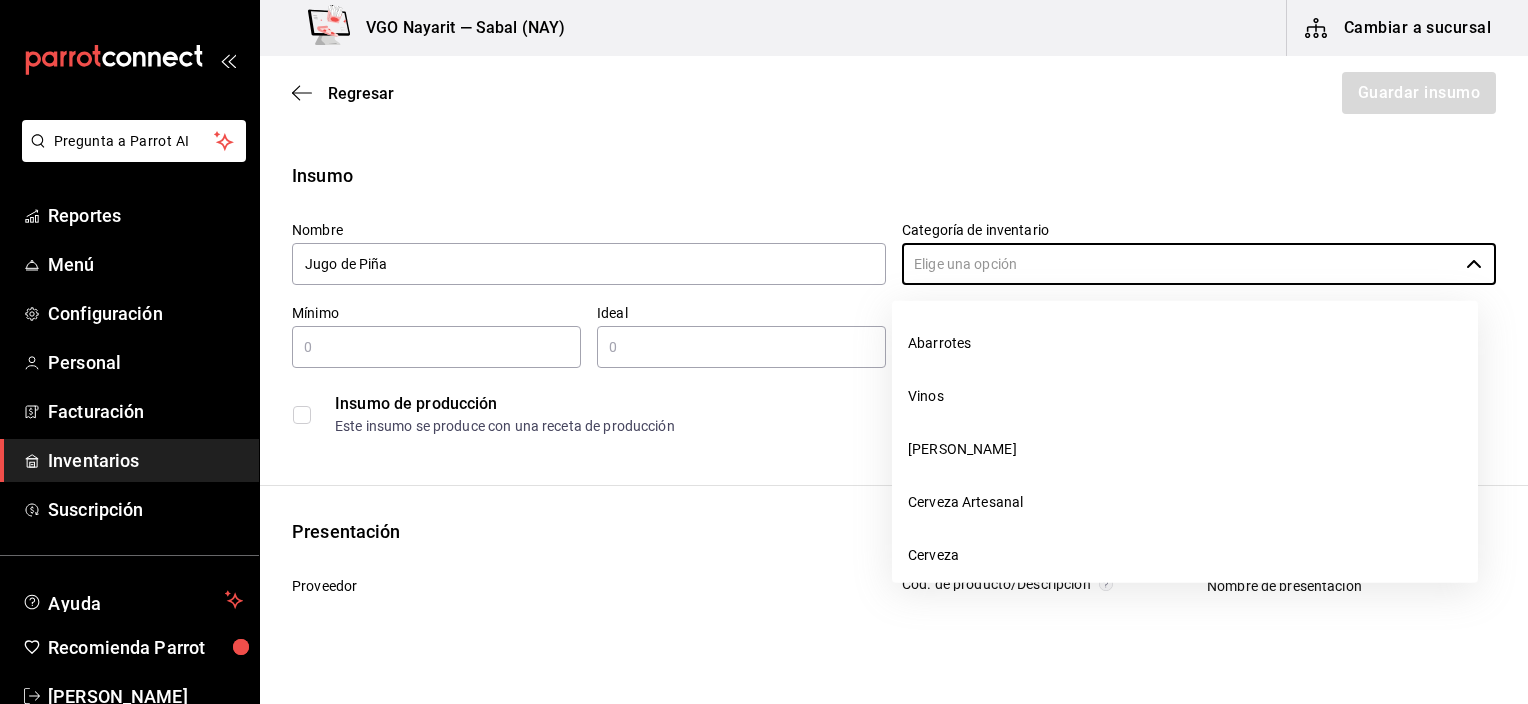 type on "Abarrotes" 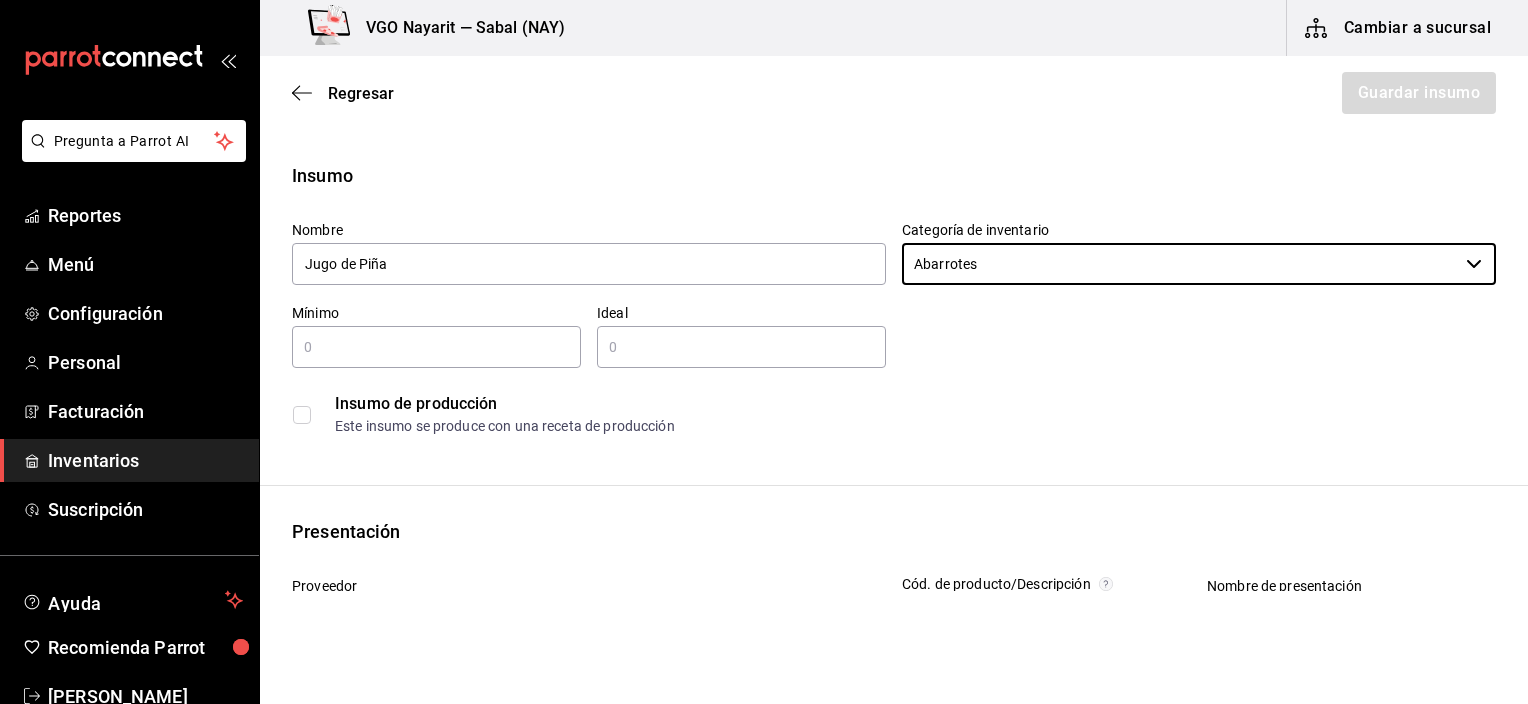click on "​" at bounding box center (436, 347) 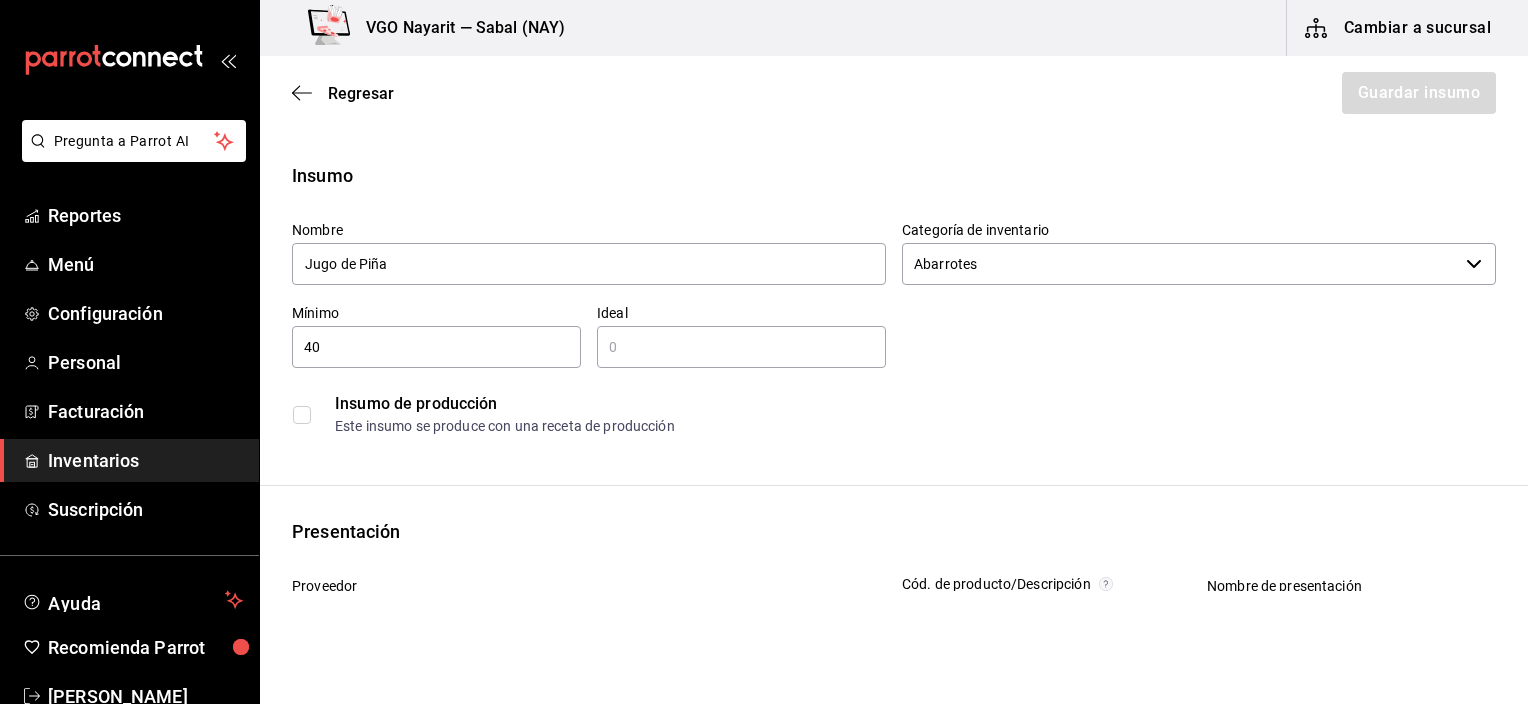 type on "40" 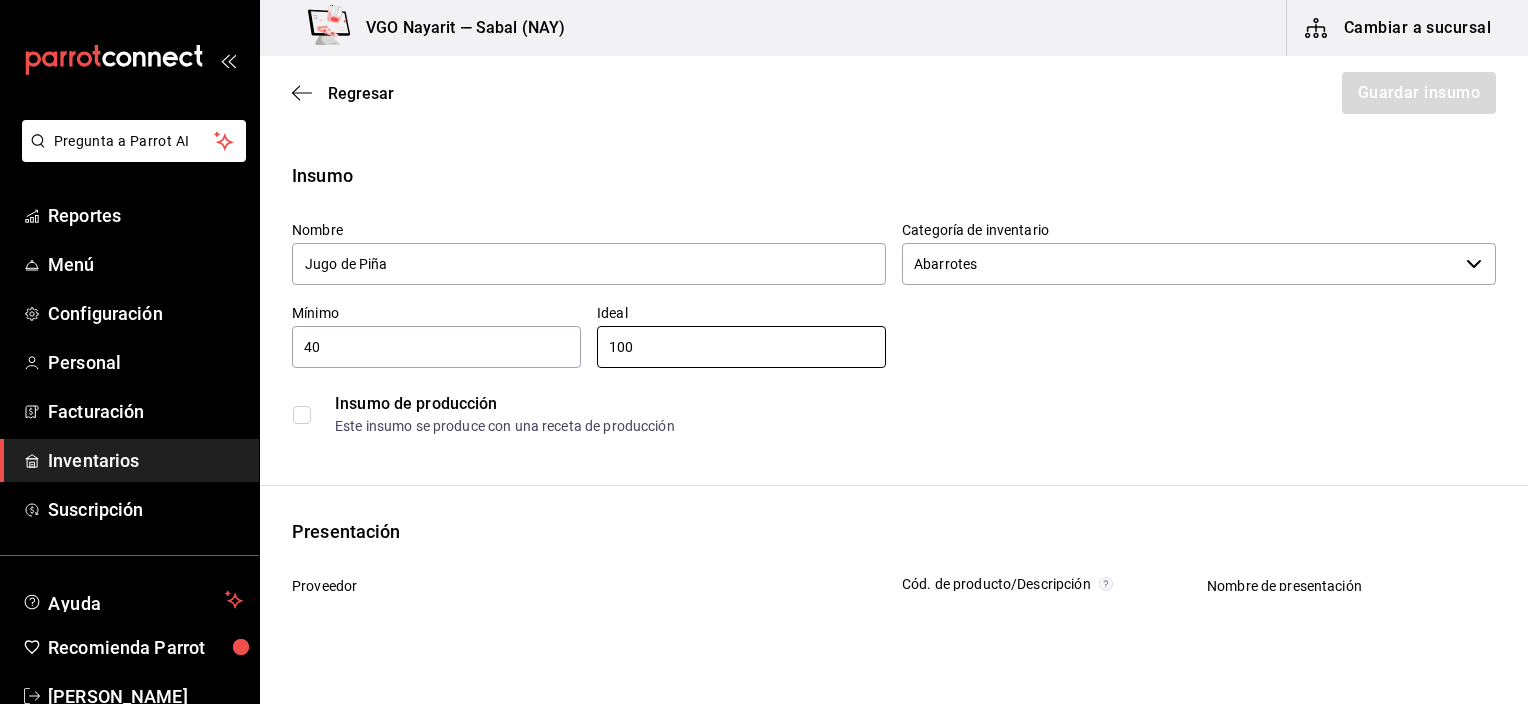 type on "100" 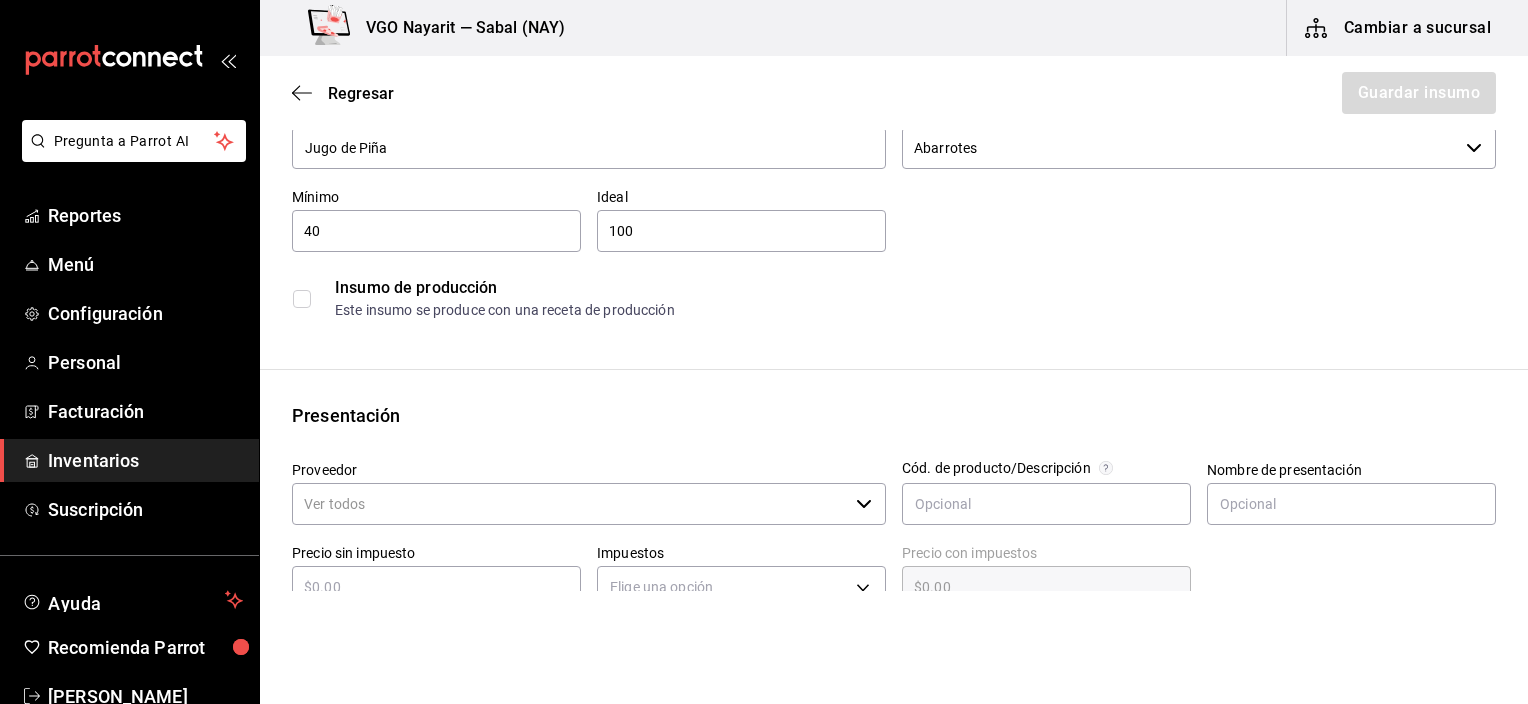 scroll, scrollTop: 200, scrollLeft: 0, axis: vertical 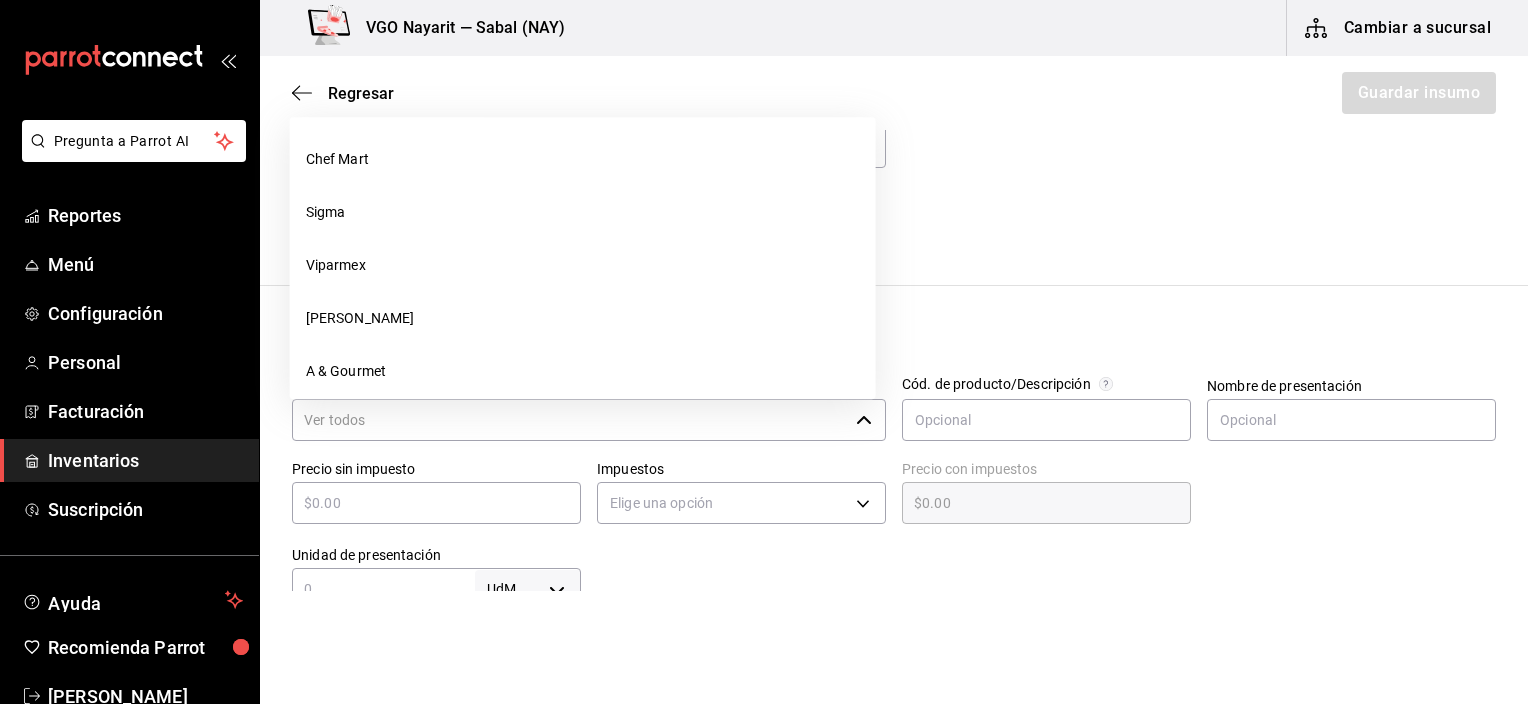 click on "Proveedor" at bounding box center [570, 420] 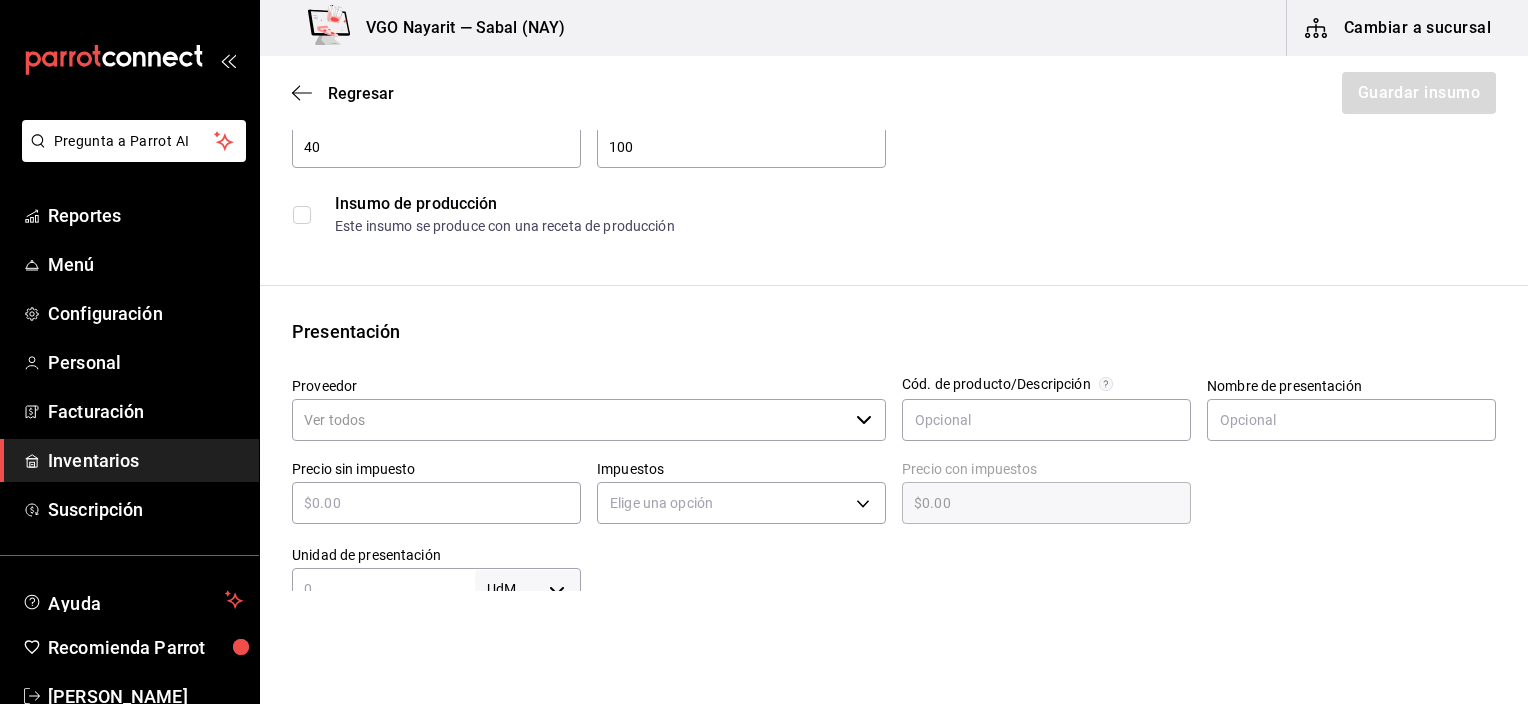 click on "Proveedor" at bounding box center (570, 420) 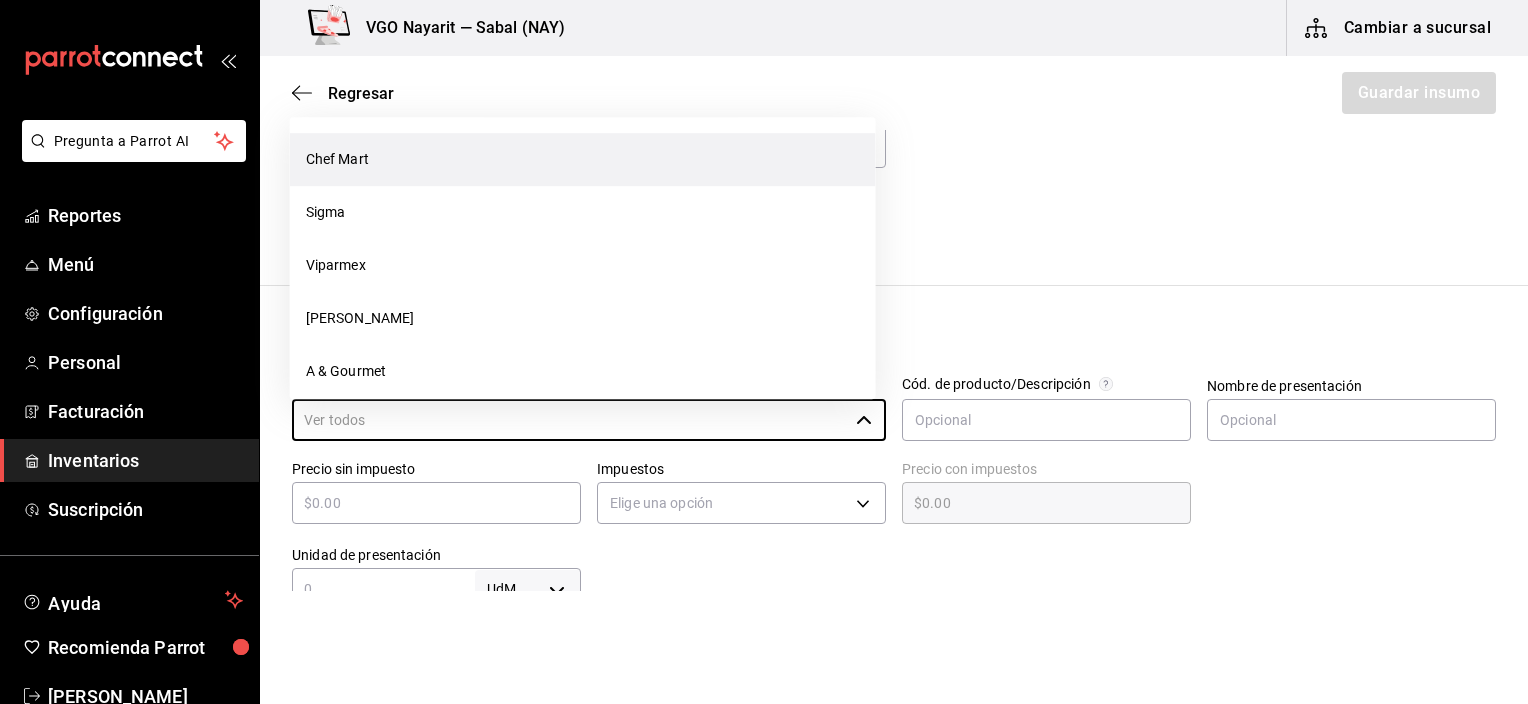 click on "Chef Mart" at bounding box center (583, 160) 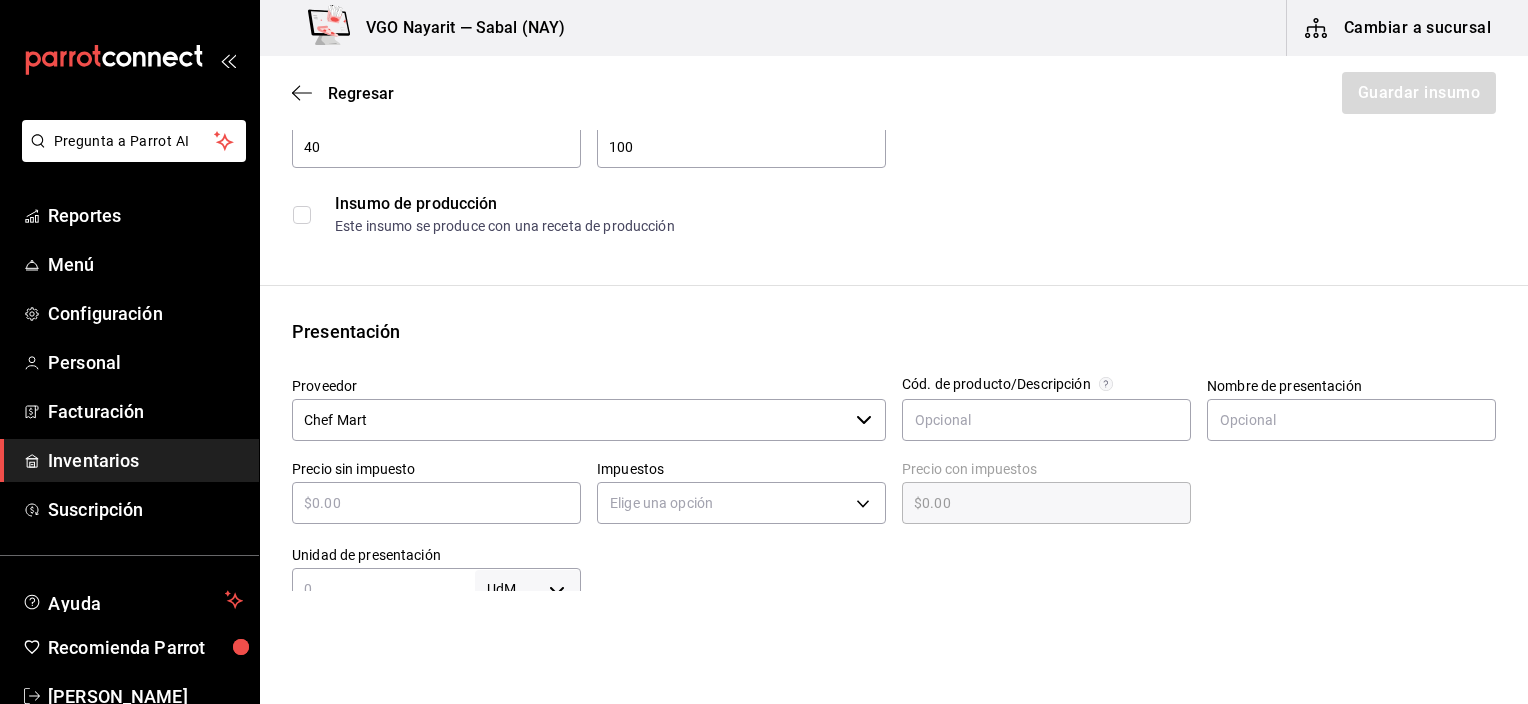 click on "​" at bounding box center (436, 503) 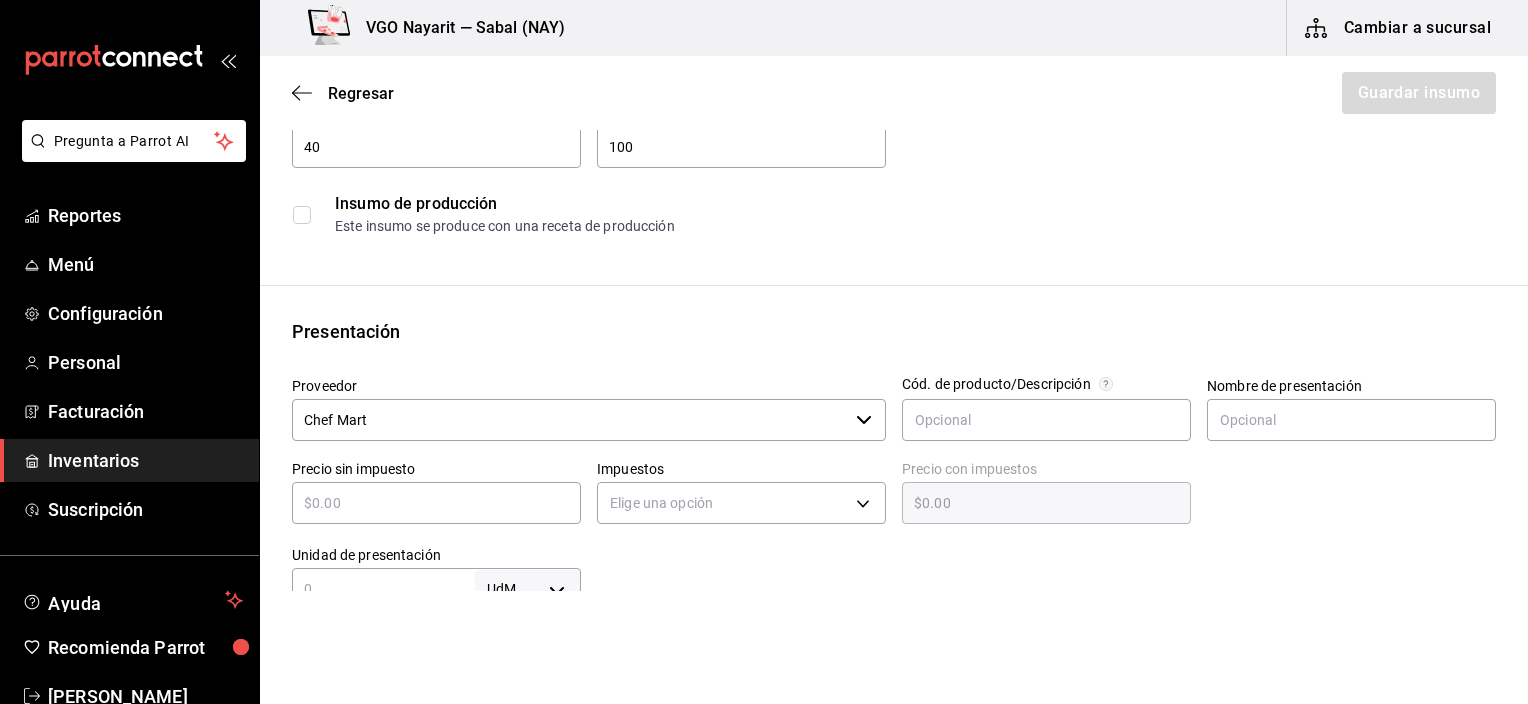 type on "$2" 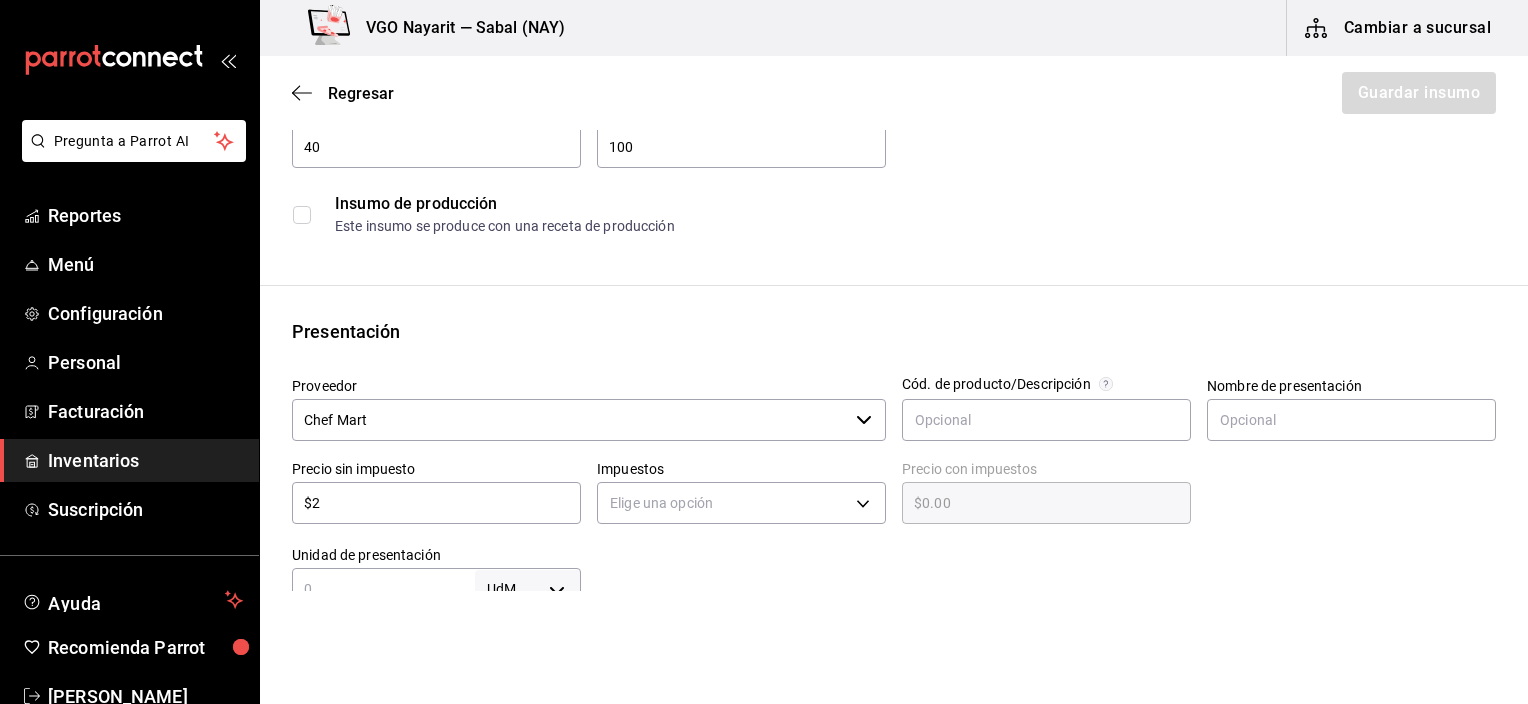 type on "$2.00" 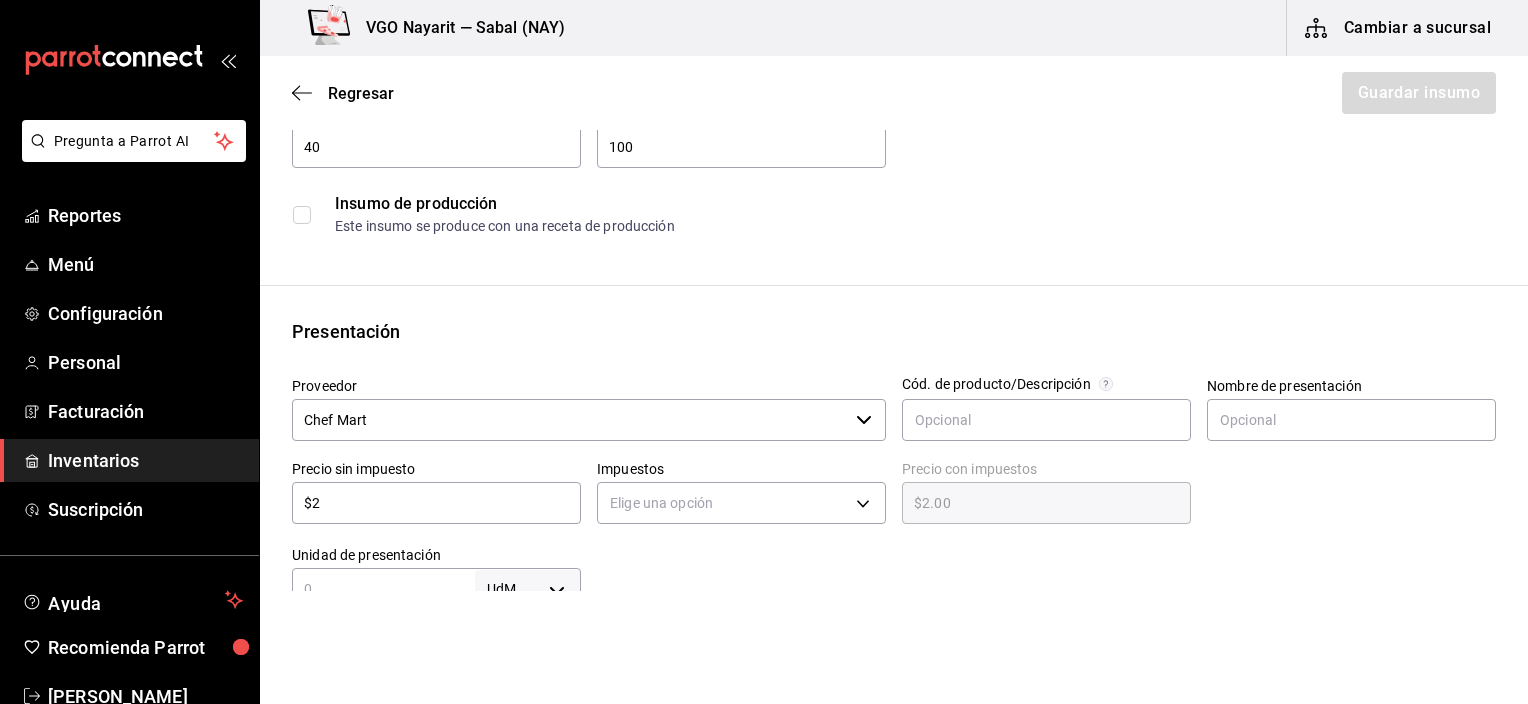 type on "$24" 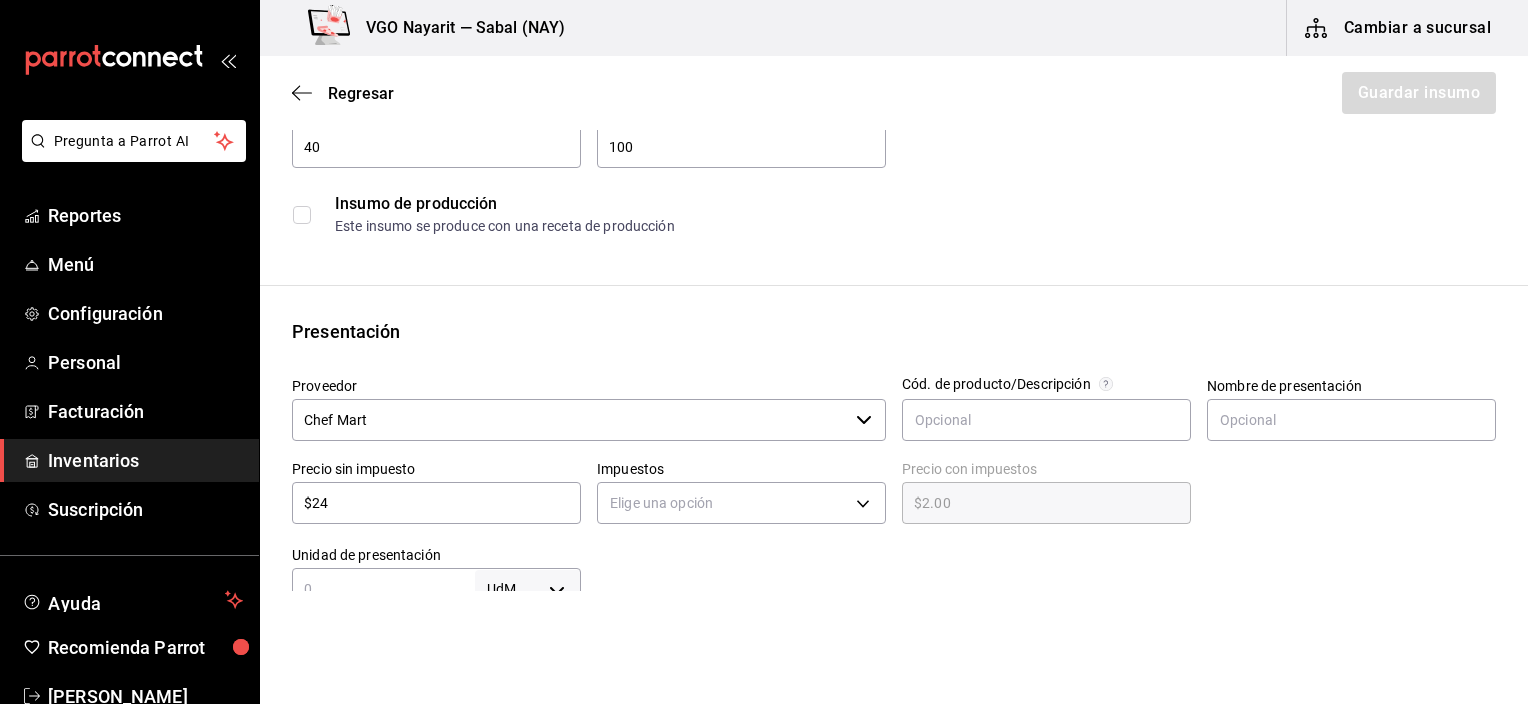 type on "$24.00" 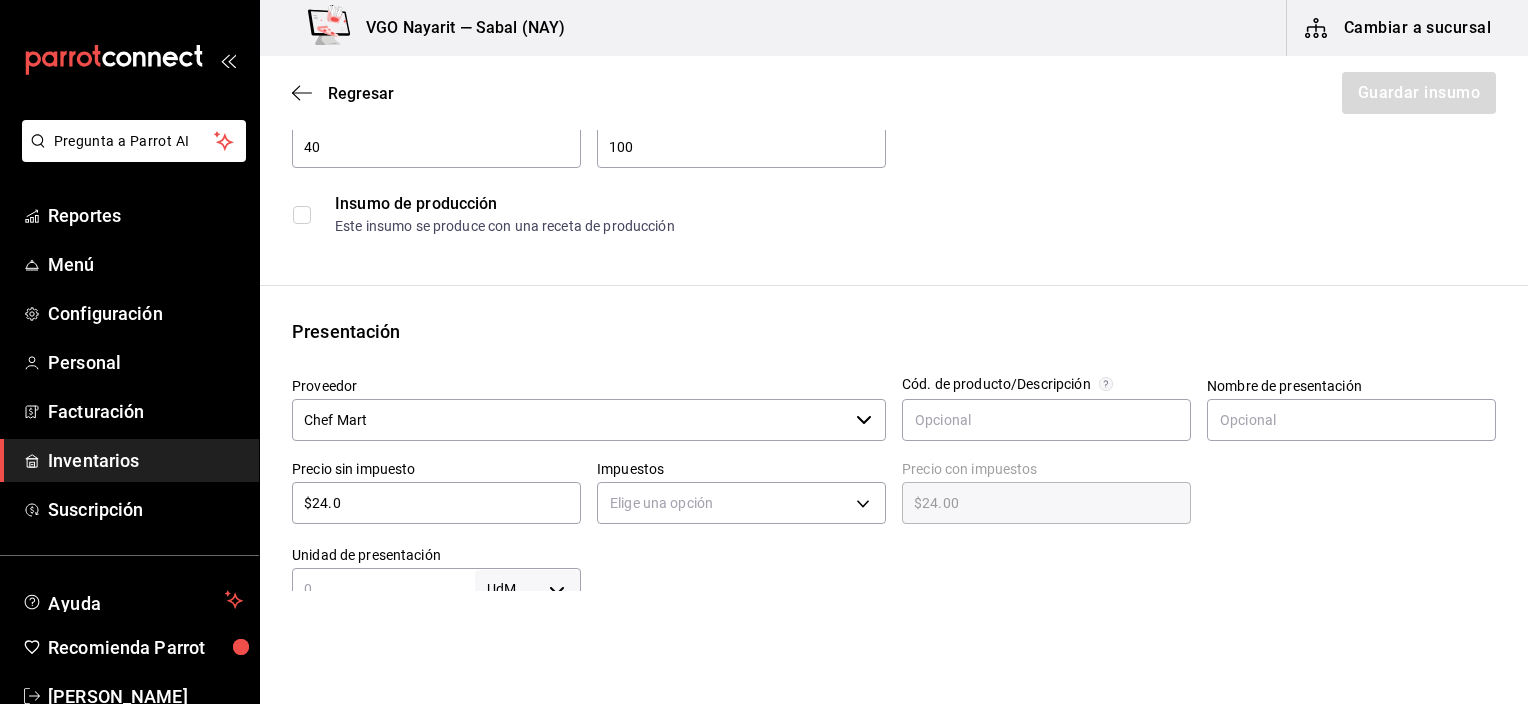 type on "$24.04" 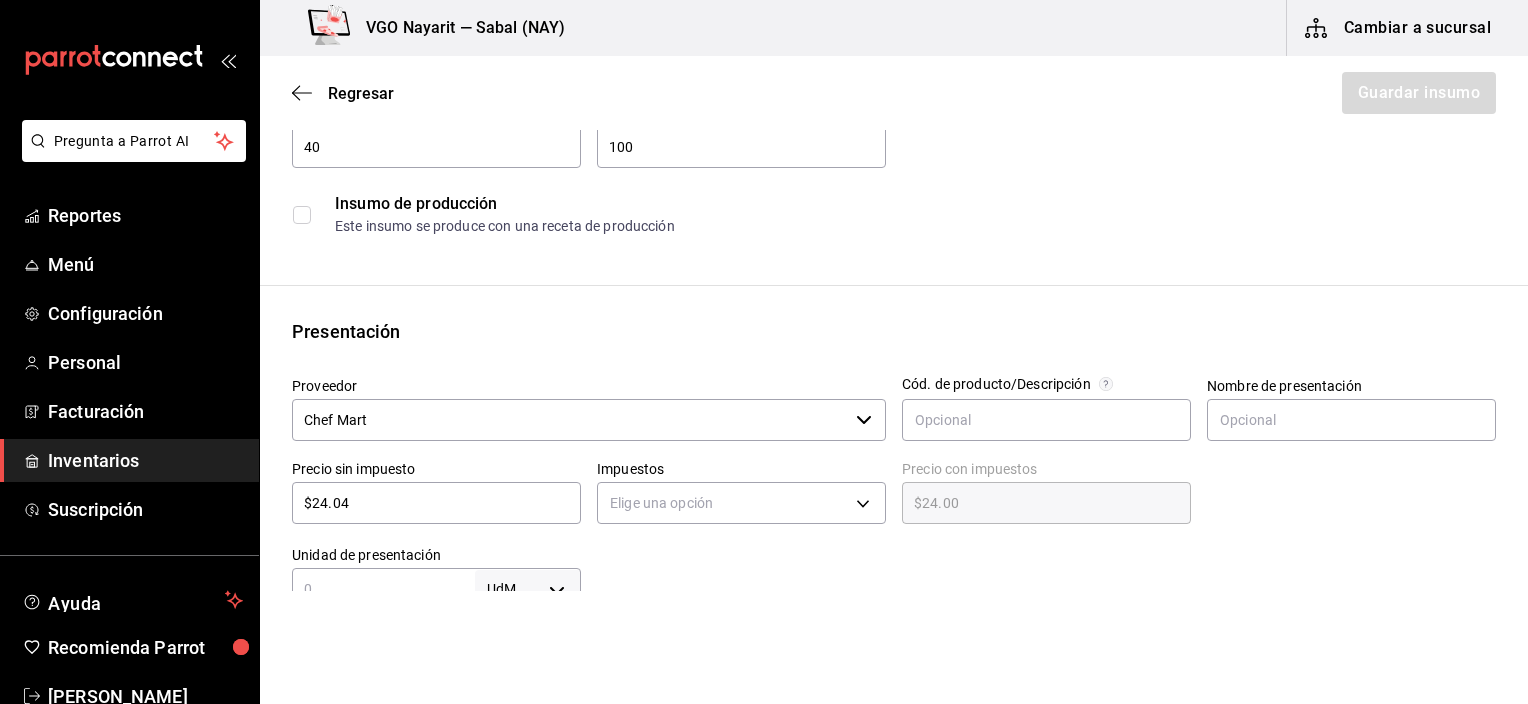 type on "$24.04" 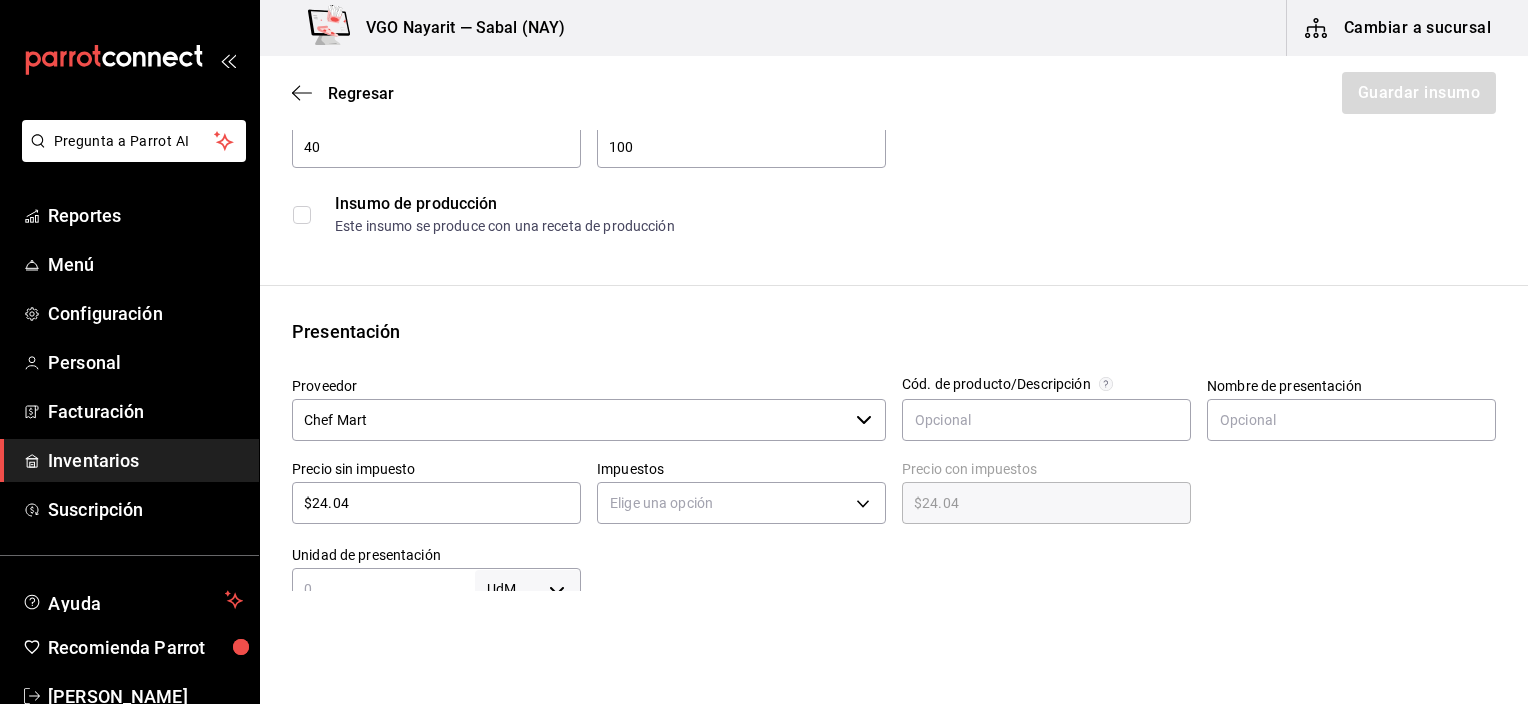 type on "$24.04" 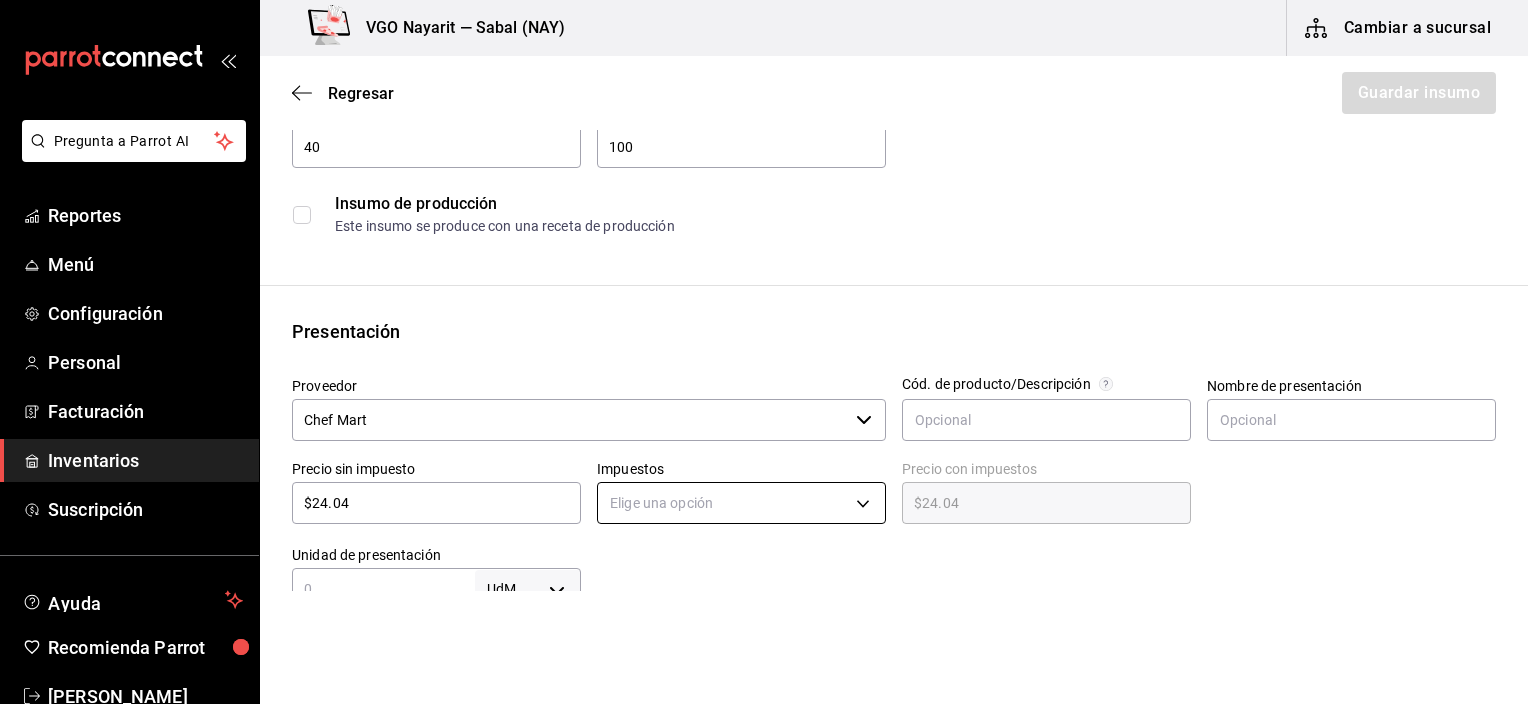 click on "Pregunta a Parrot AI Reportes   Menú   Configuración   Personal   Facturación   Inventarios   Suscripción   Ayuda Recomienda Parrot   [PERSON_NAME]   Sugerir nueva función   VGO Nayarit — Sabal (NAY) Cambiar a sucursal Regresar Guardar insumo Insumo Nombre [PERSON_NAME] Categoría de inventario Abarrotes ​ Mínimo 40 ​ Ideal 100 ​ Insumo de producción Este insumo se produce con una receta de producción Presentación Proveedor Chef Mart ​ Cód. de producto/Descripción Nombre de presentación Precio sin impuesto $24.04 ​ Impuestos Elige una opción Precio con impuestos $24.04 ​ Unidad de presentación UdM ​ Receta Unidad de receta Elige una opción Factor de conversión ​ Ver ayuda de conversiones ¿La presentación  viene en otra caja? Si No Presentaciones por caja ​ Sin definir Unidades de conteo GANA 1 MES GRATIS EN TU SUSCRIPCIÓN AQUÍ Pregunta a Parrot AI Reportes   Menú   Configuración   Personal   Facturación   Inventarios   Suscripción   Ayuda Recomienda Parrot" at bounding box center (764, 295) 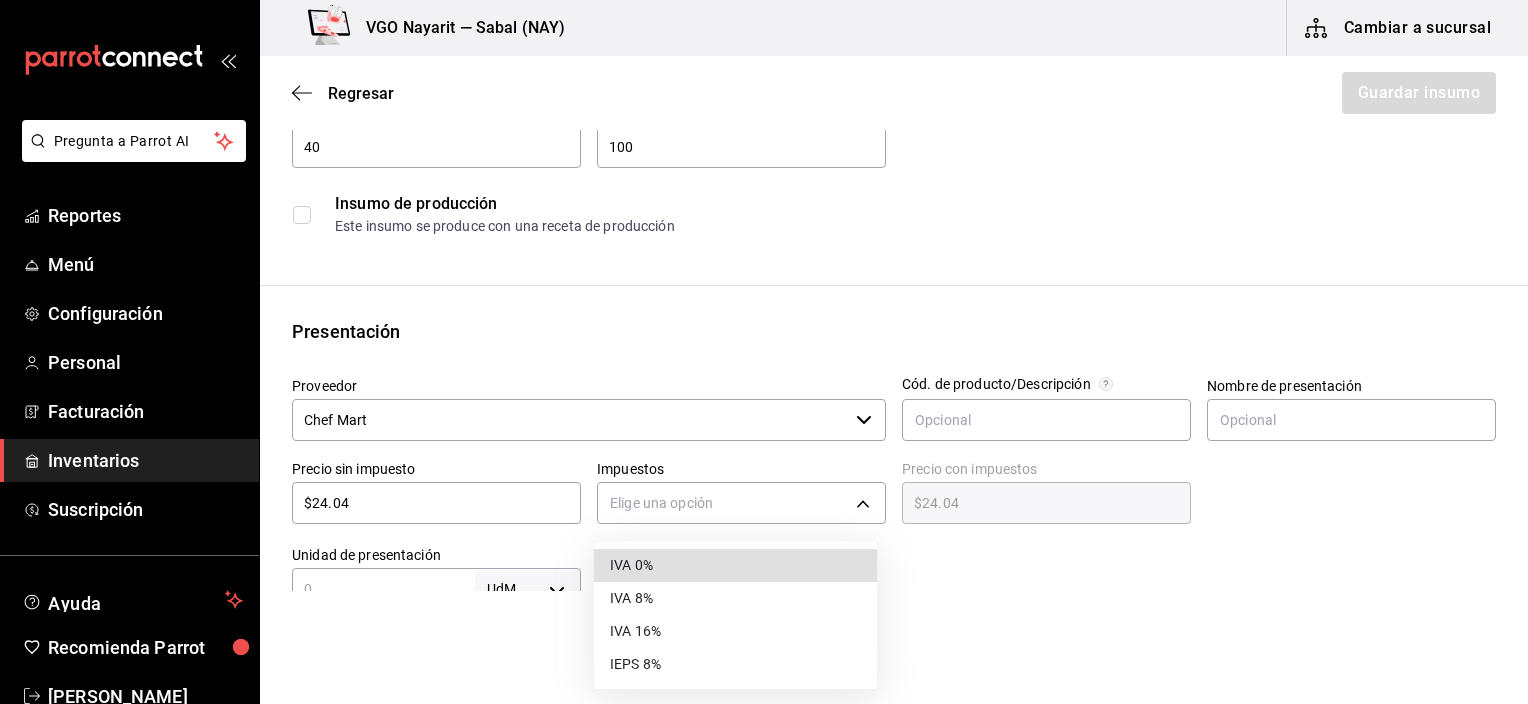click on "IVA 0%" at bounding box center (735, 565) 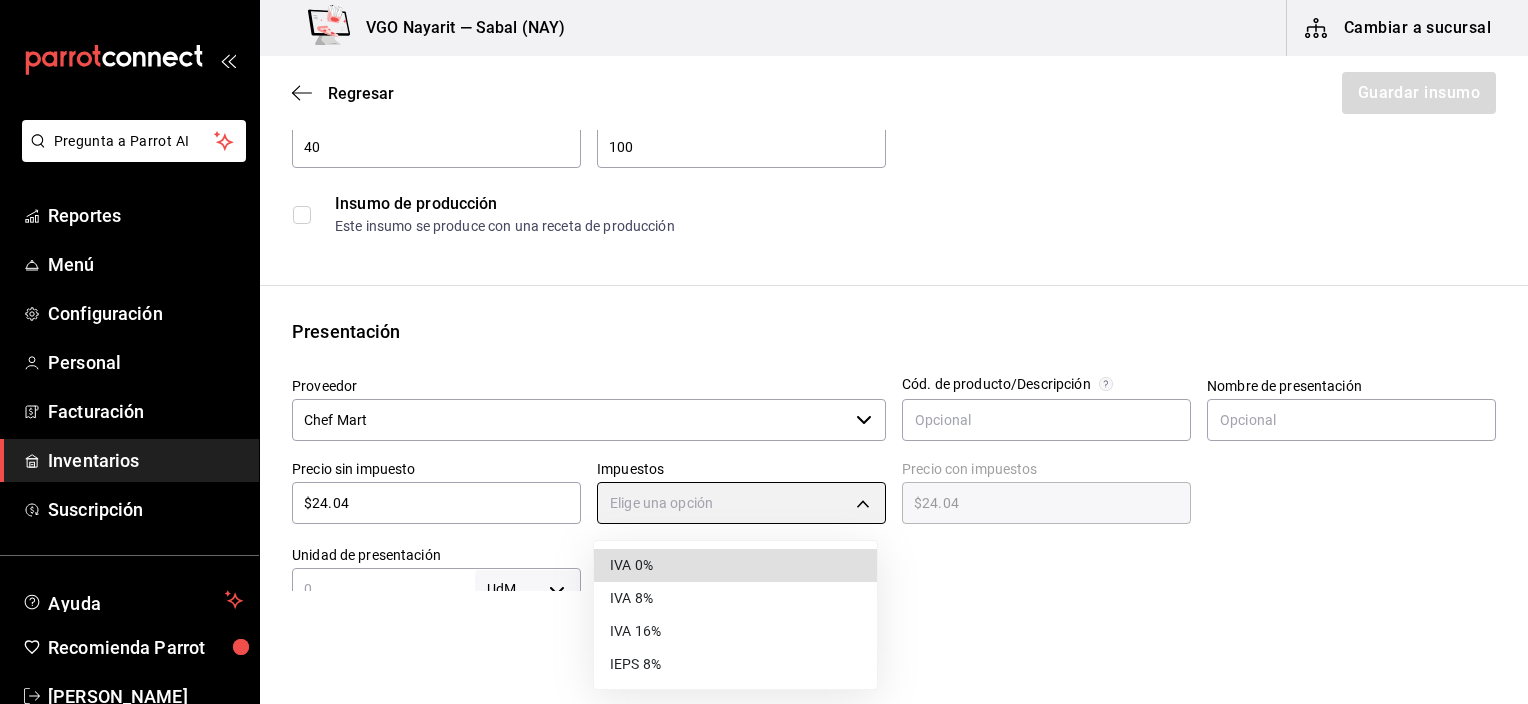 type on "IVA_0" 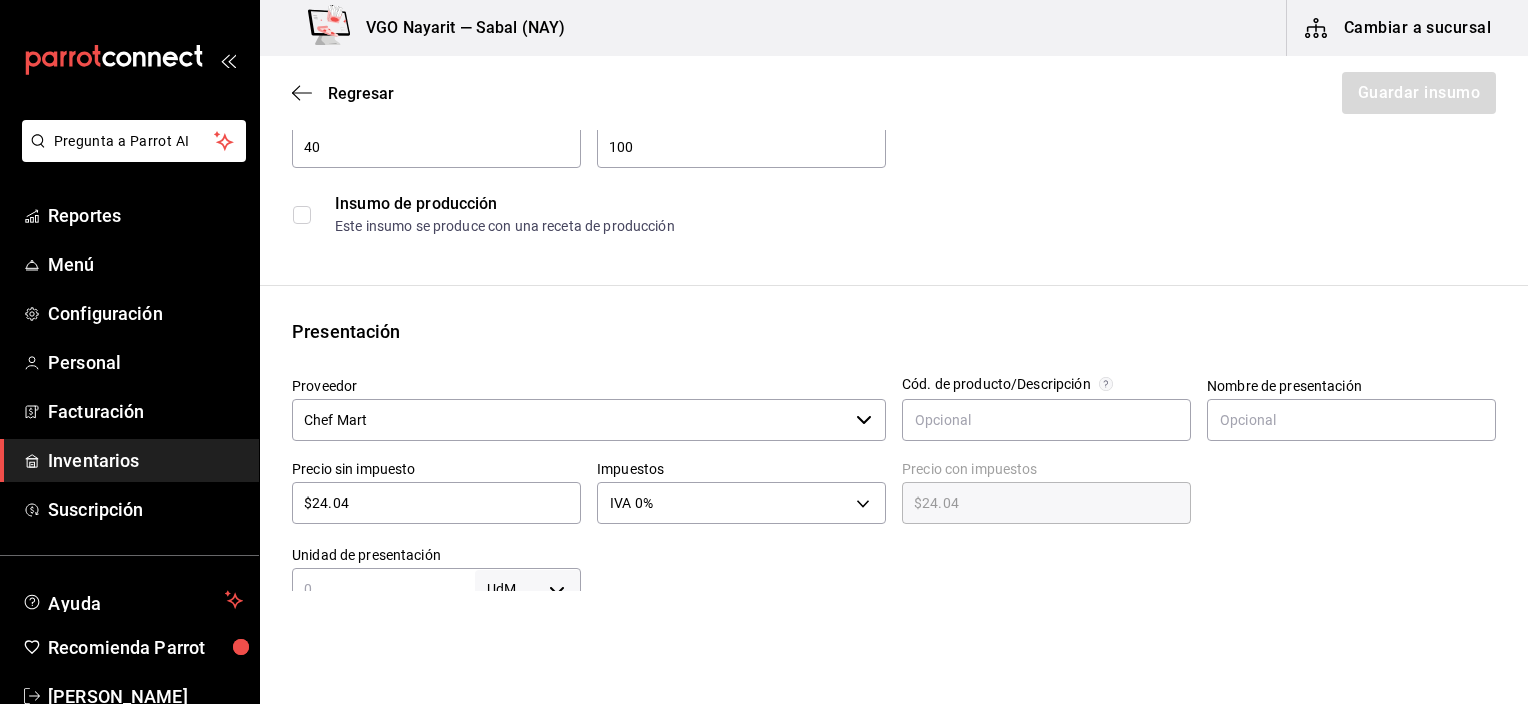 click at bounding box center [1038, 570] 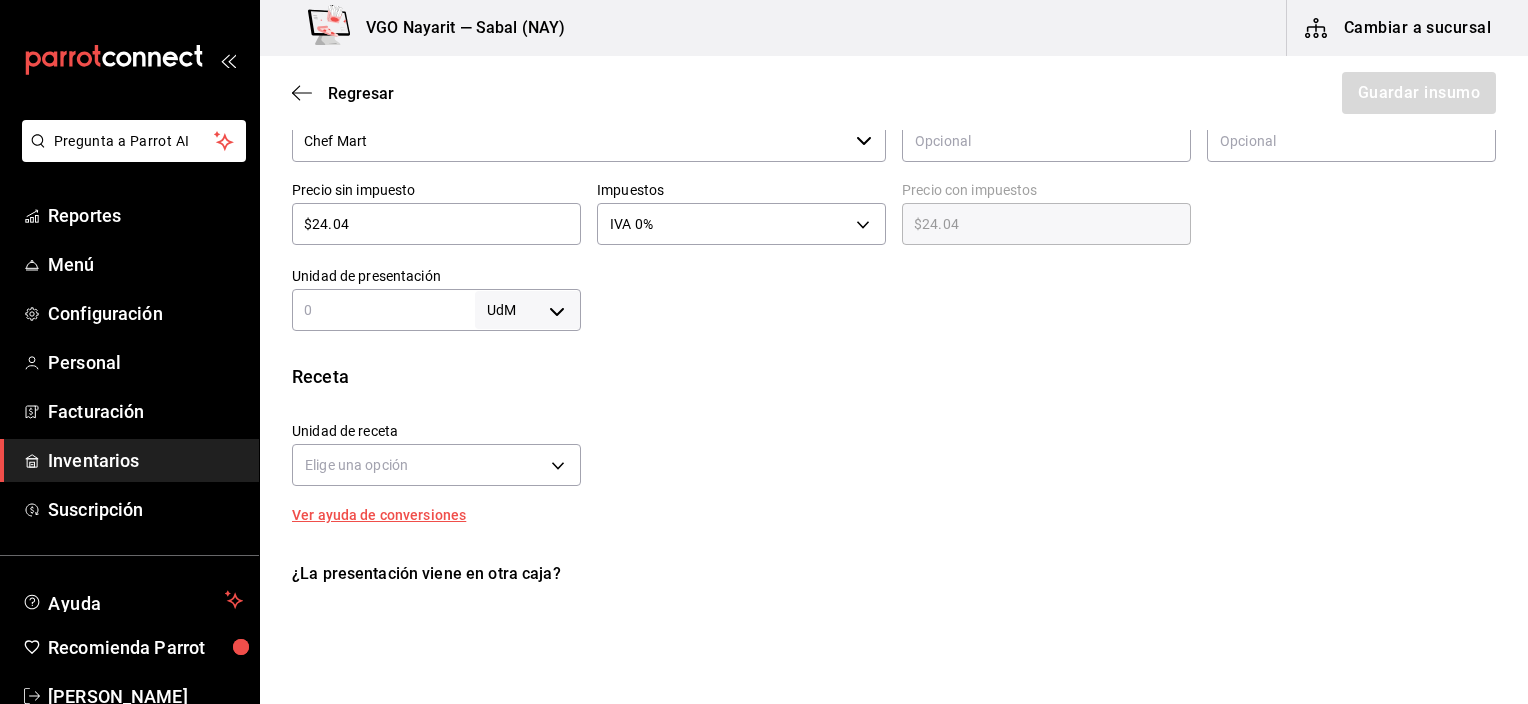 scroll, scrollTop: 500, scrollLeft: 0, axis: vertical 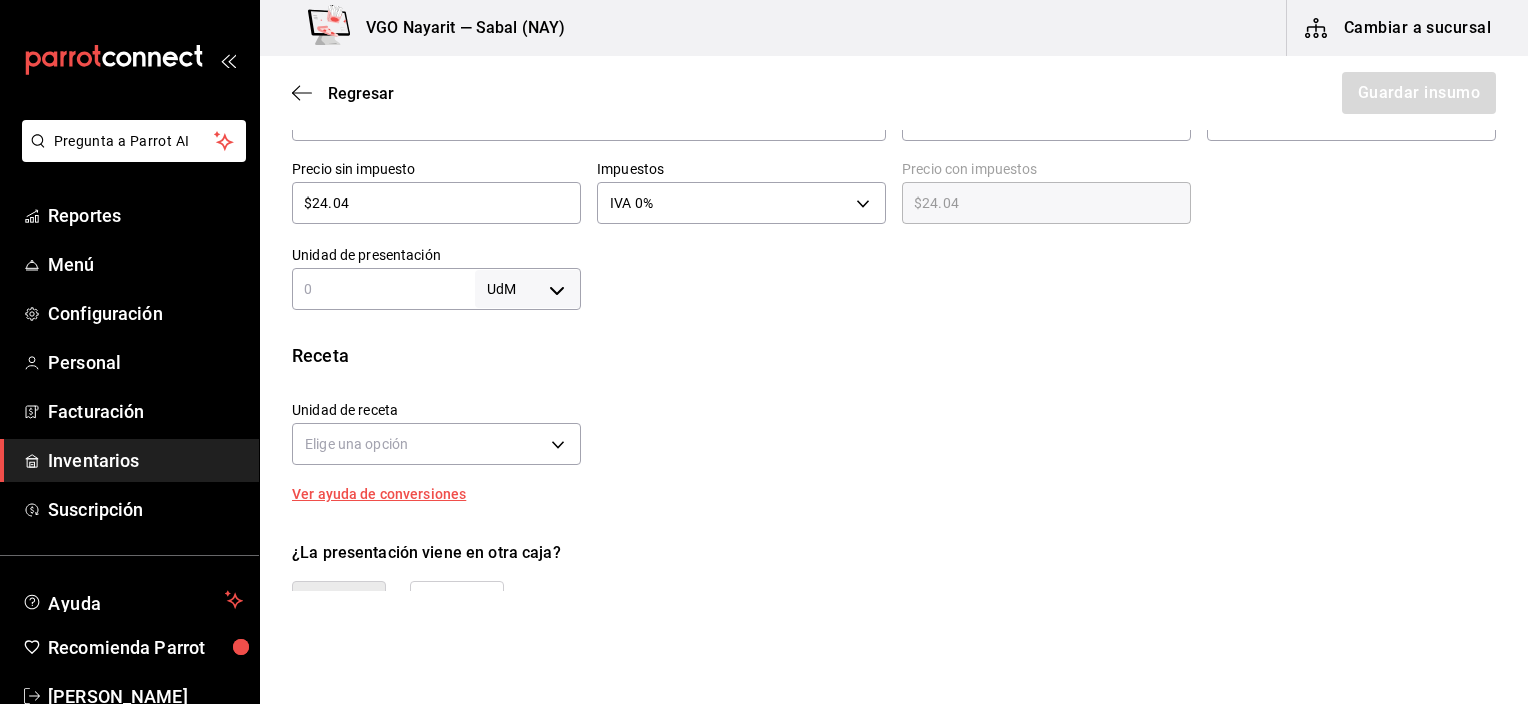 click at bounding box center [383, 289] 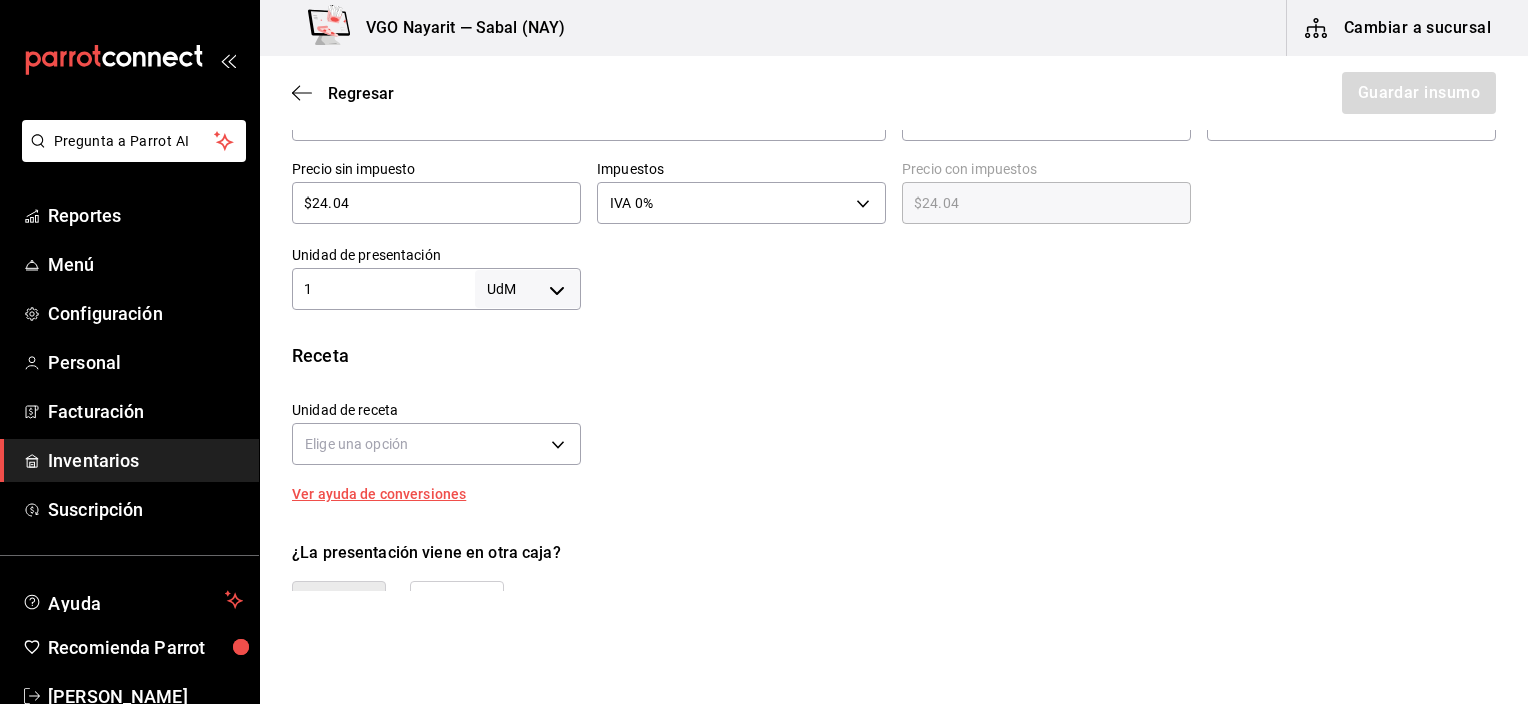 type on "1" 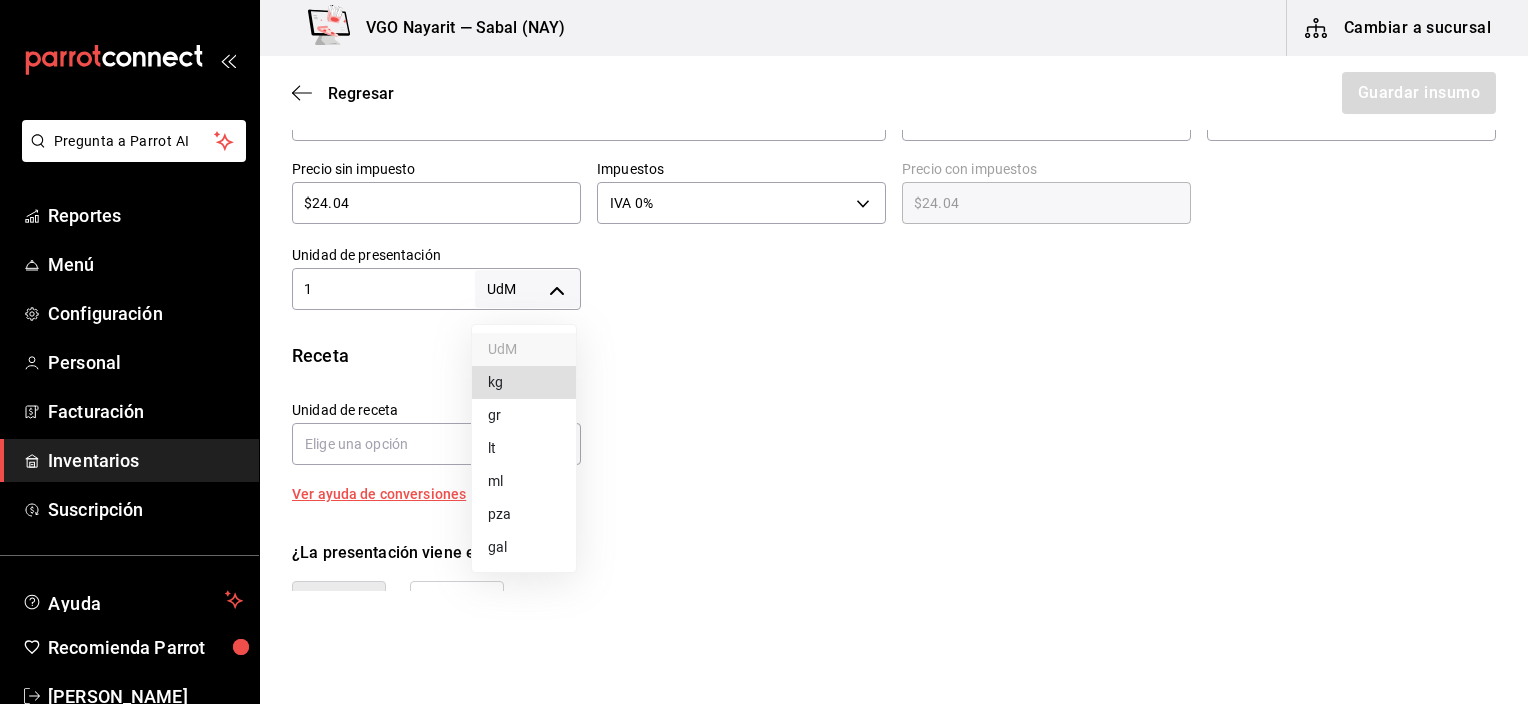 click on "pza" at bounding box center (524, 514) 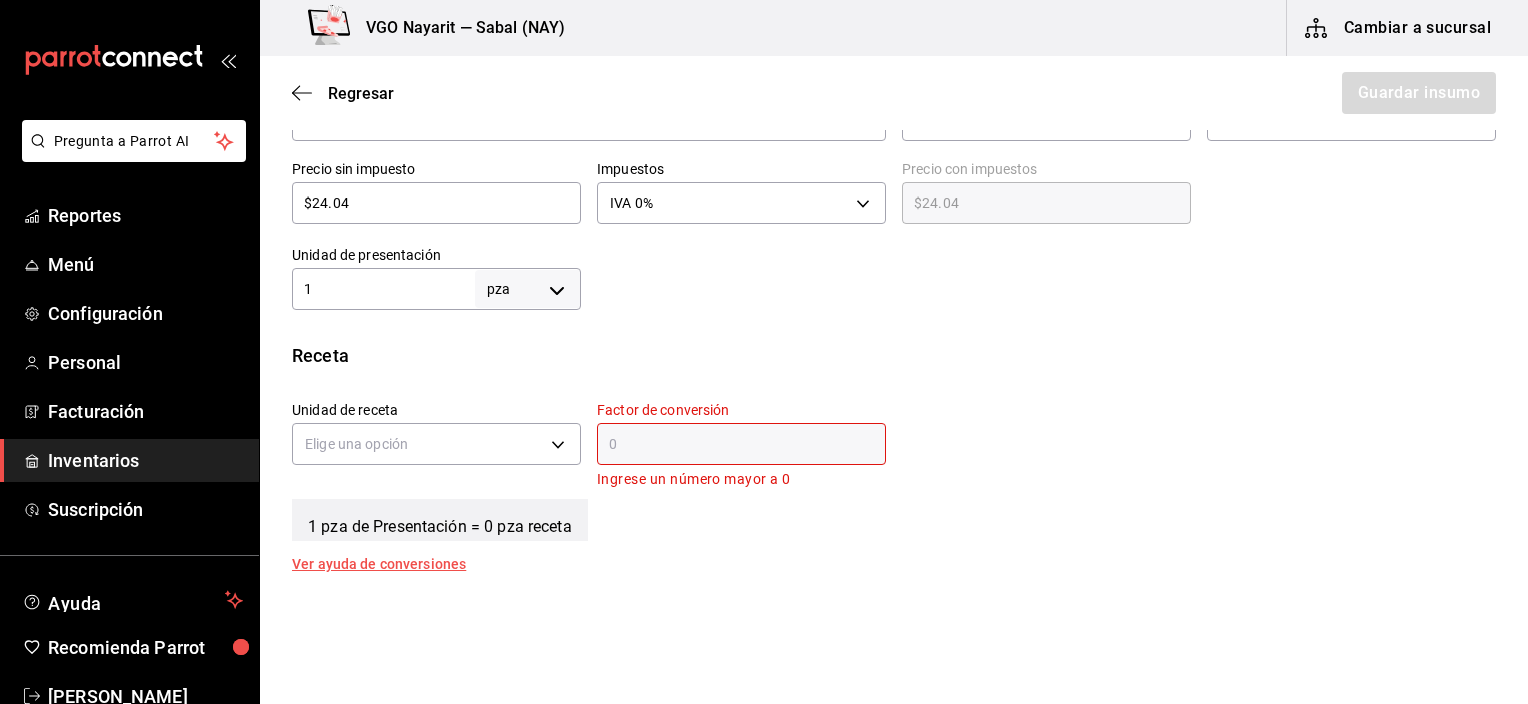type on "UNIT" 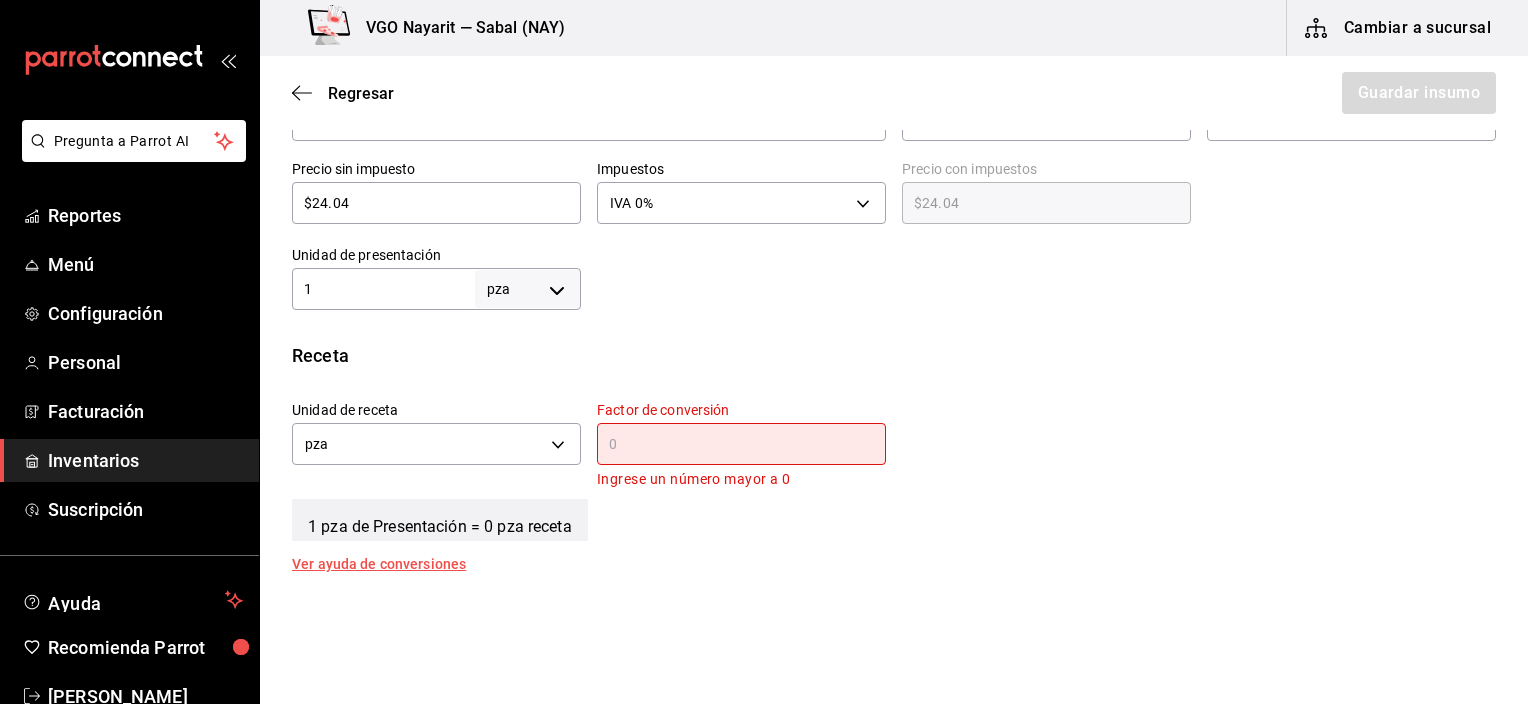 click at bounding box center [741, 444] 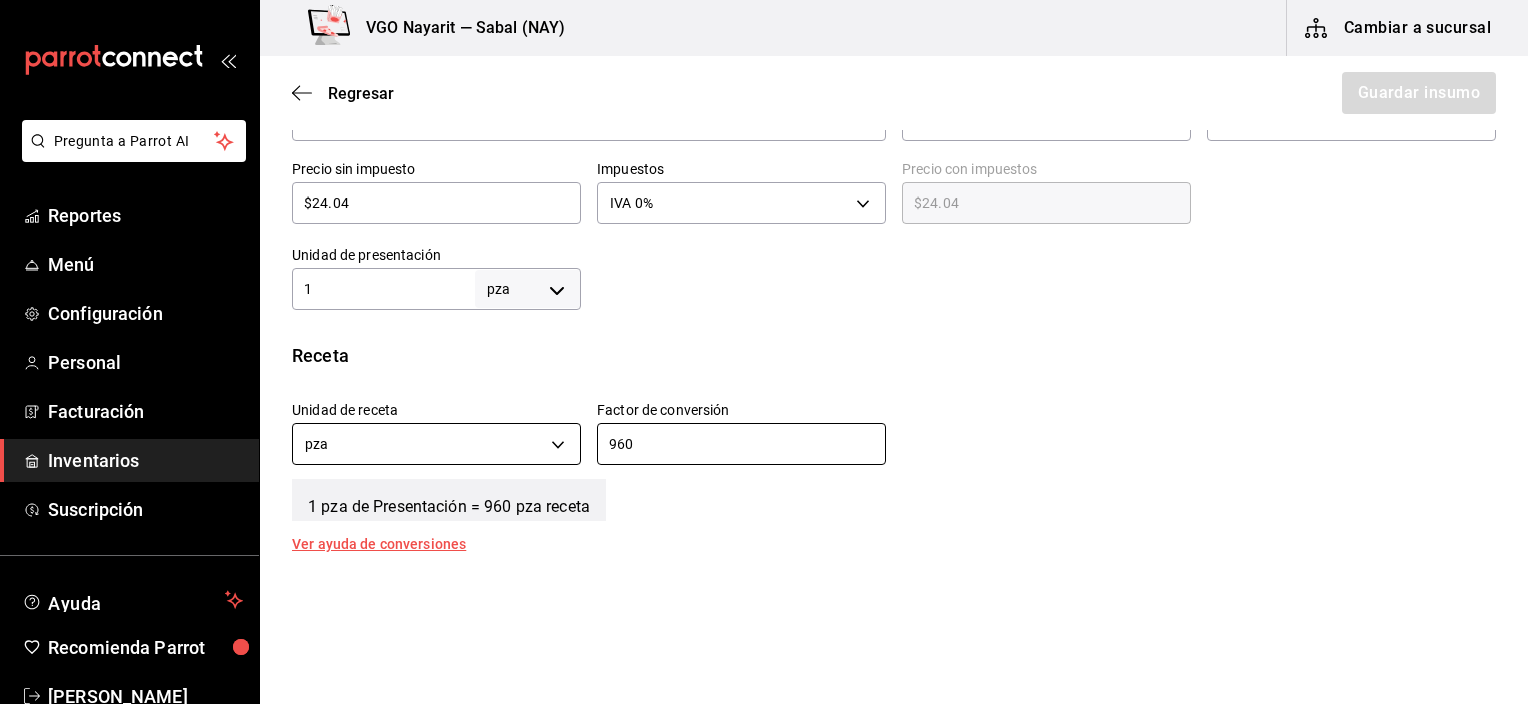 type on "960" 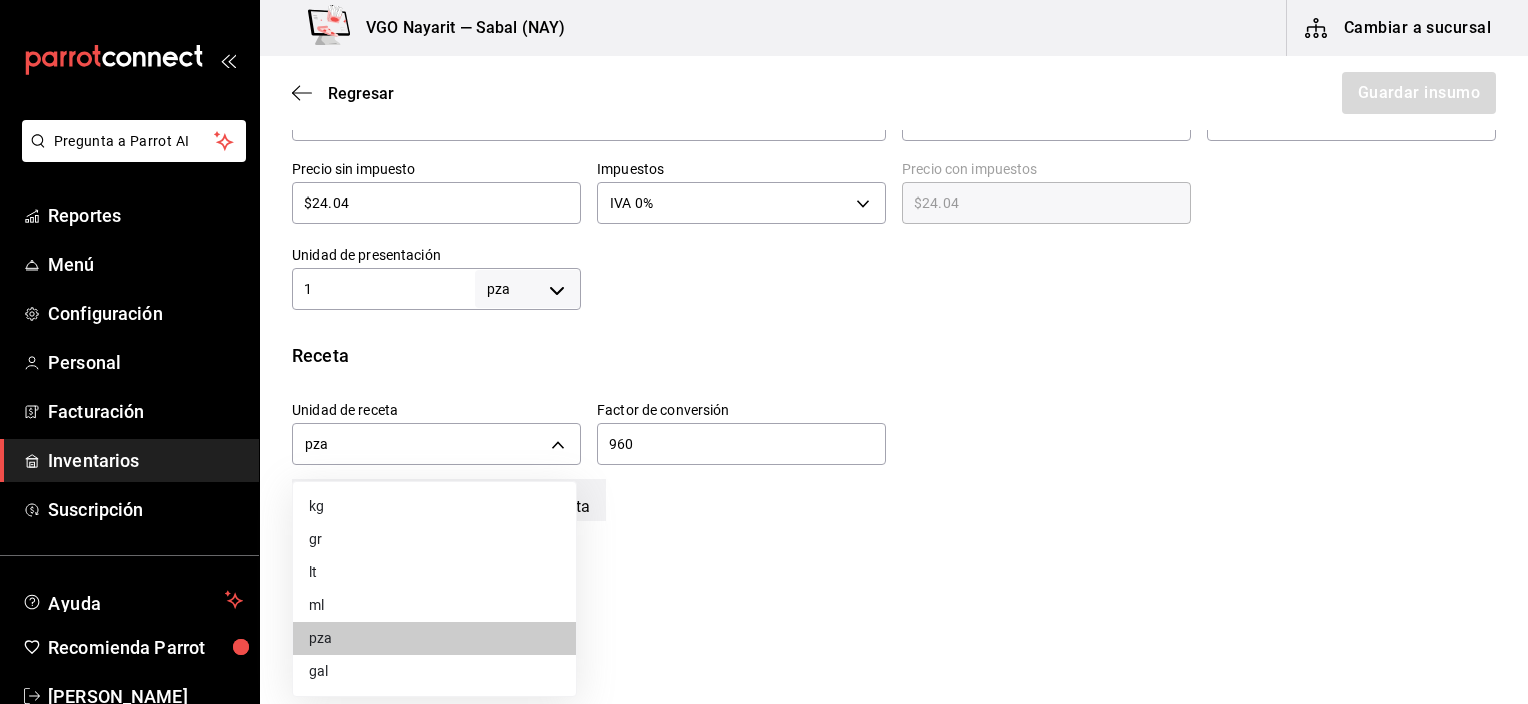 click on "ml" at bounding box center (434, 605) 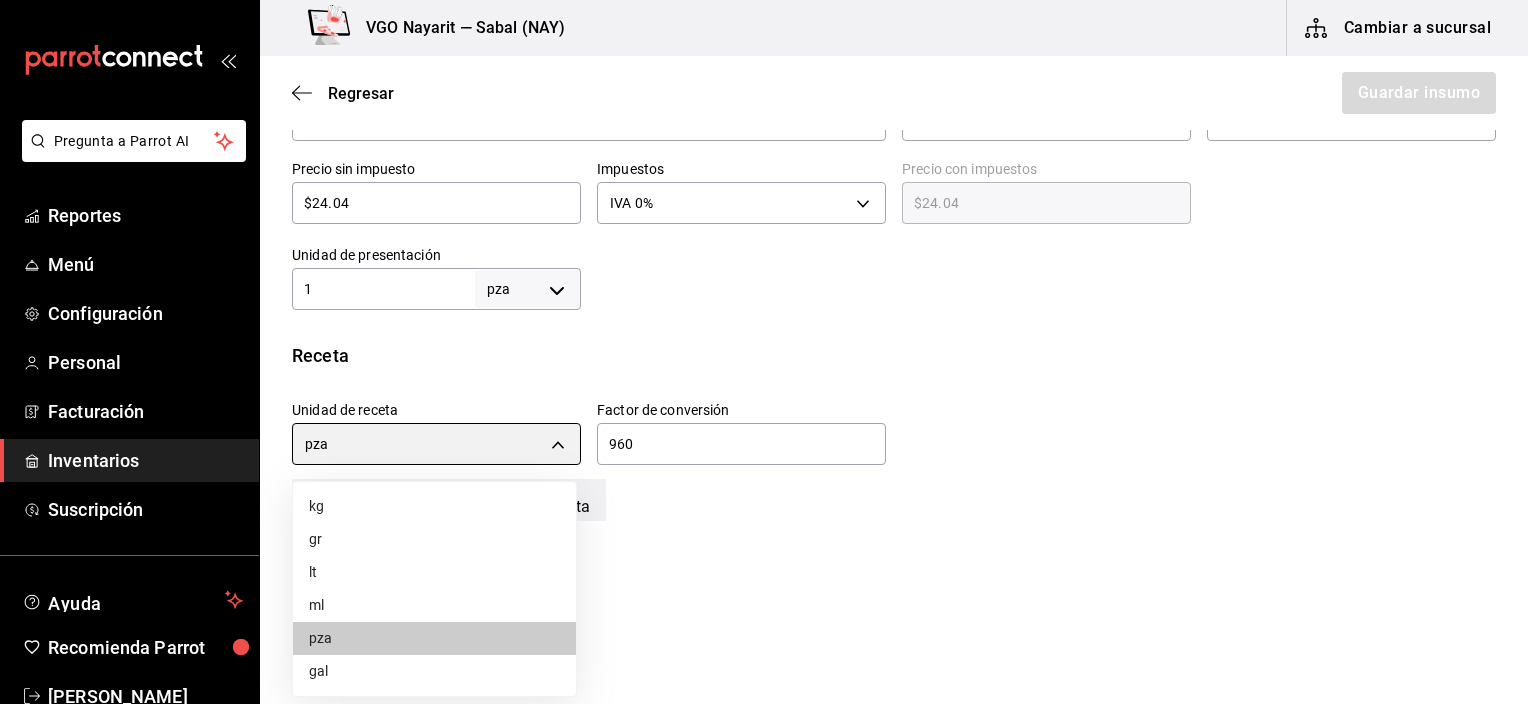 type on "MILLILITER" 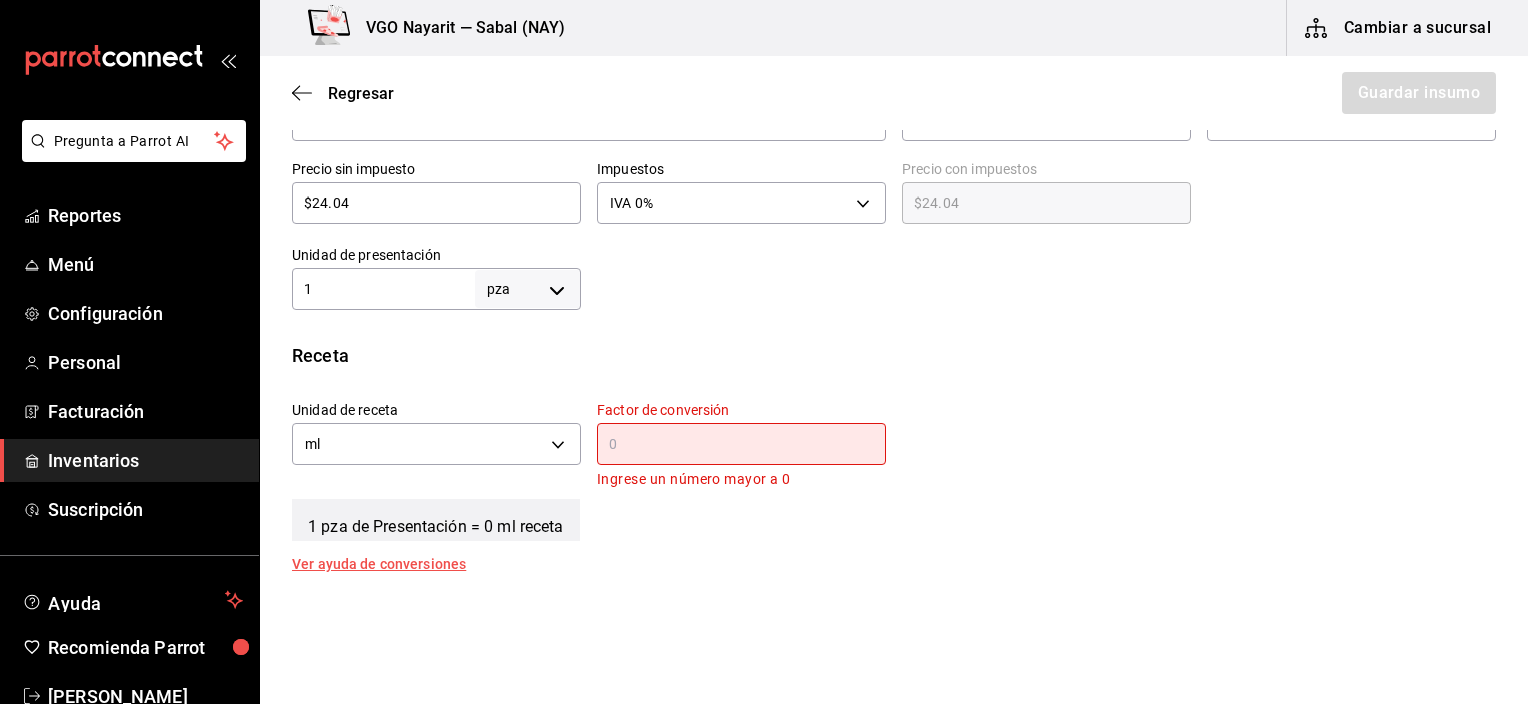 click on "Receta Unidad de receta ml MILLILITER Factor de conversión ​ Ingrese un número mayor a 0 1 pza de Presentación = 0 ml receta Ver ayuda de conversiones" at bounding box center [894, 456] 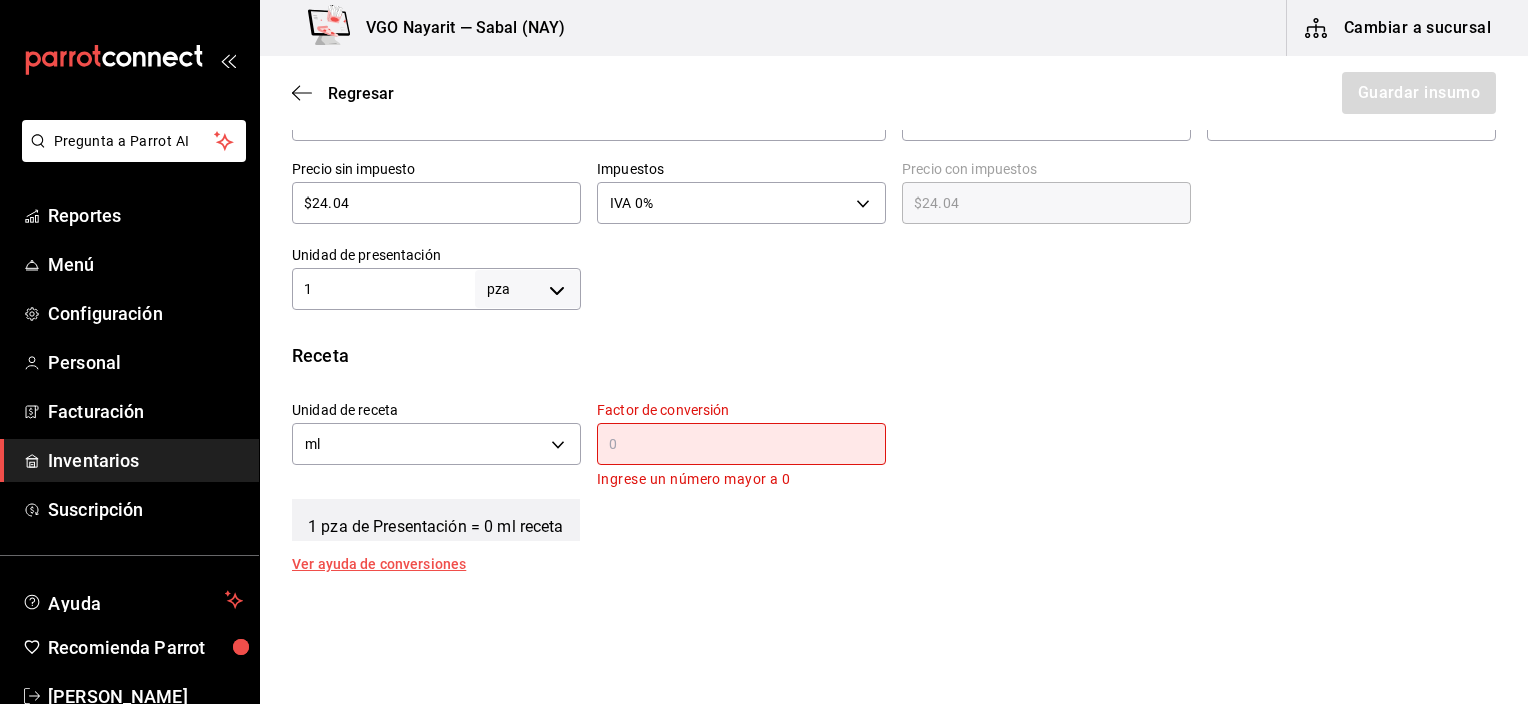 click at bounding box center [741, 444] 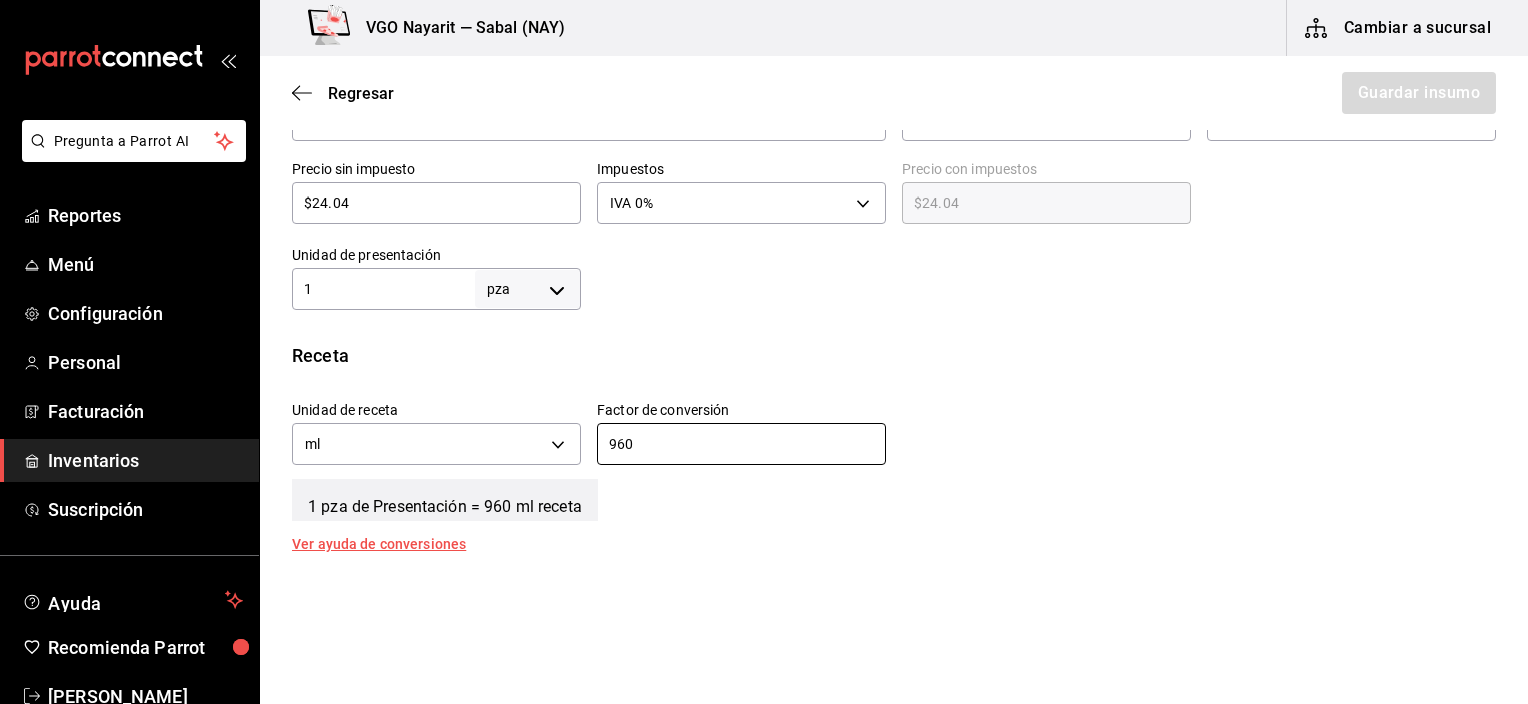 type on "960" 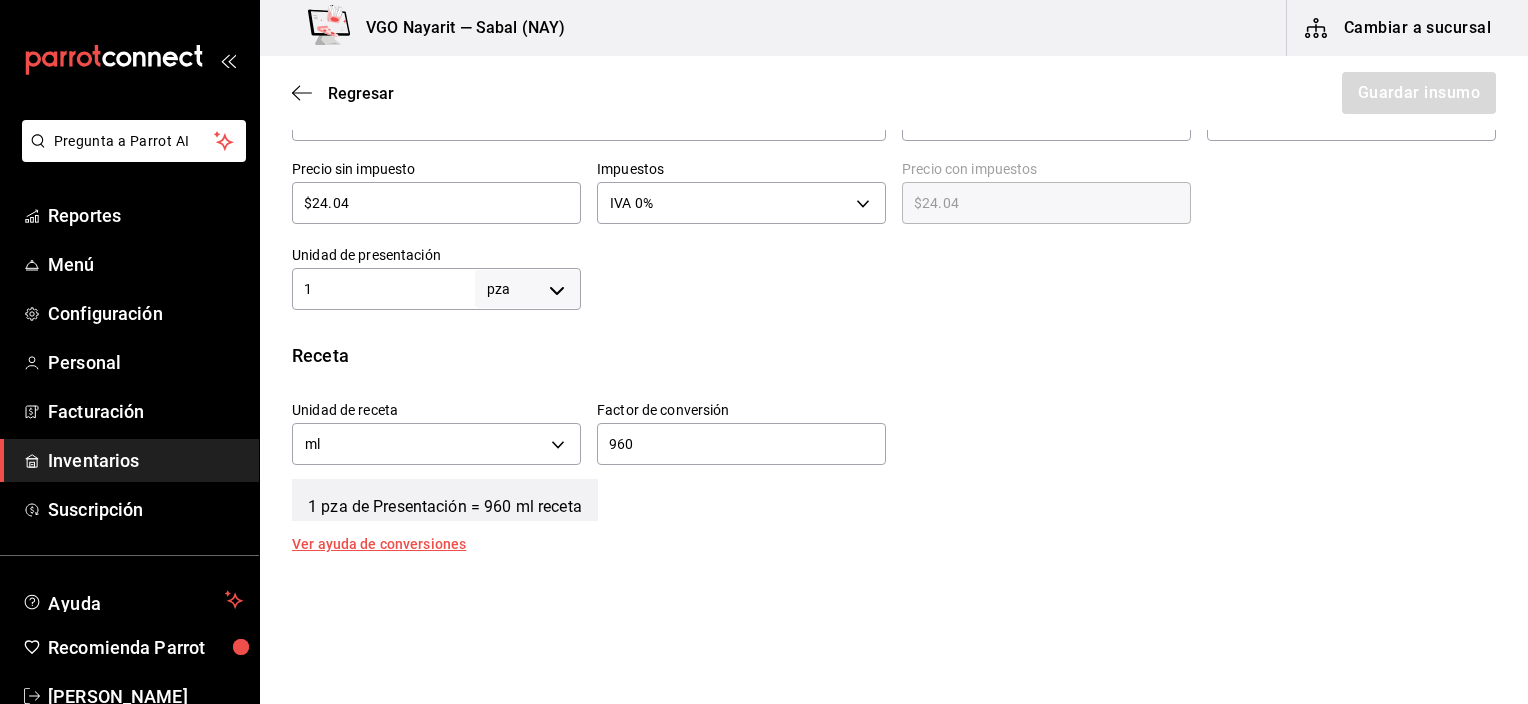 click on "Receta Unidad de receta ml MILLILITER Factor de conversión 960 ​ 1 pza de Presentación = 960 ml receta Ver ayuda de conversiones" at bounding box center [894, 446] 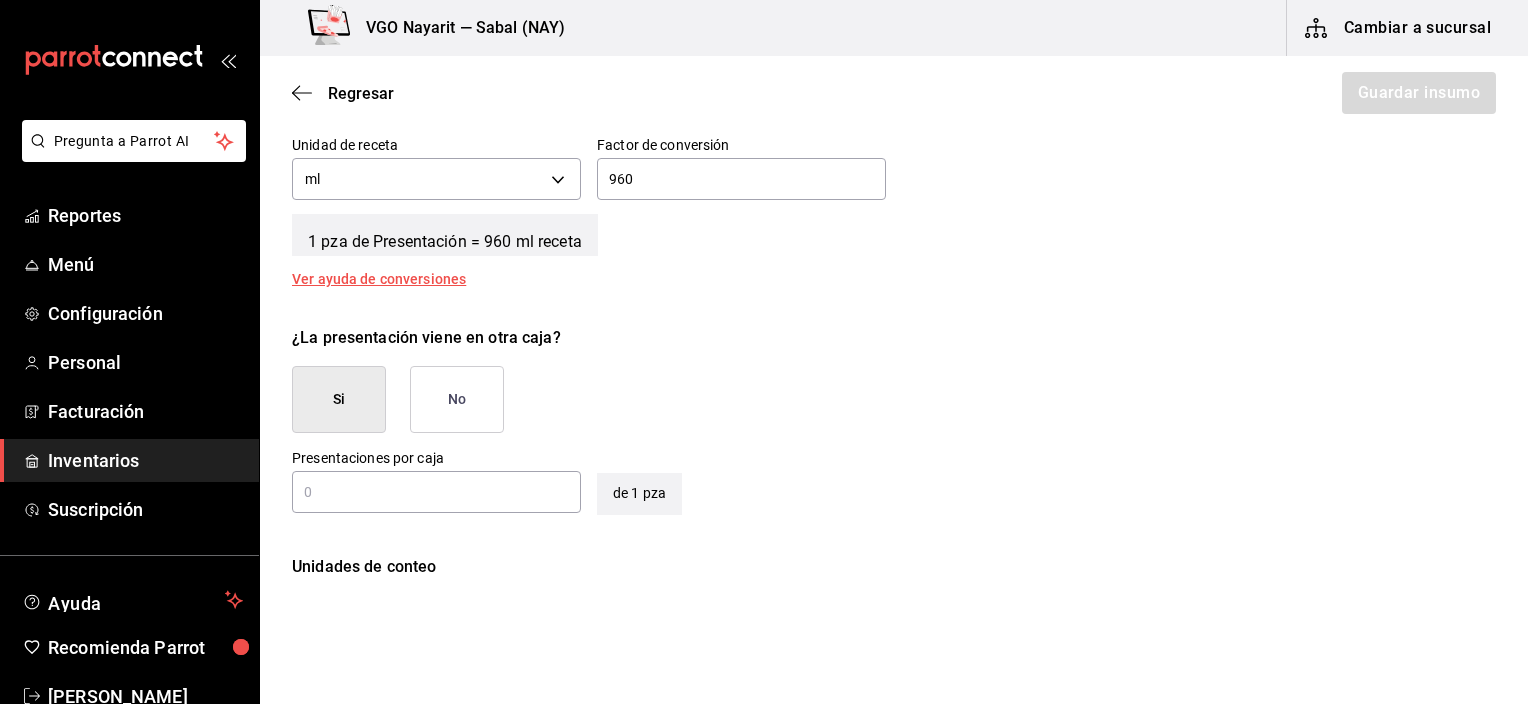 scroll, scrollTop: 800, scrollLeft: 0, axis: vertical 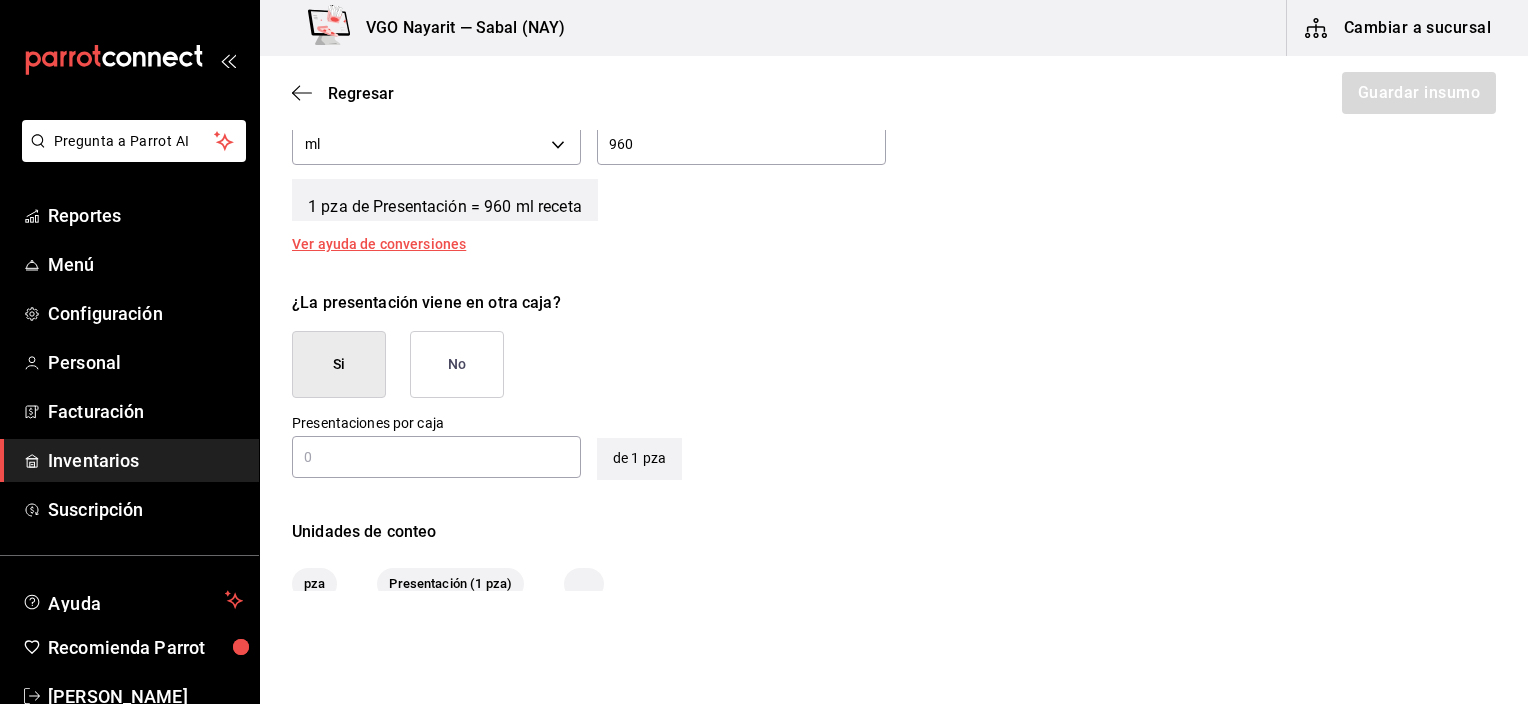 click on "Si" at bounding box center [339, 364] 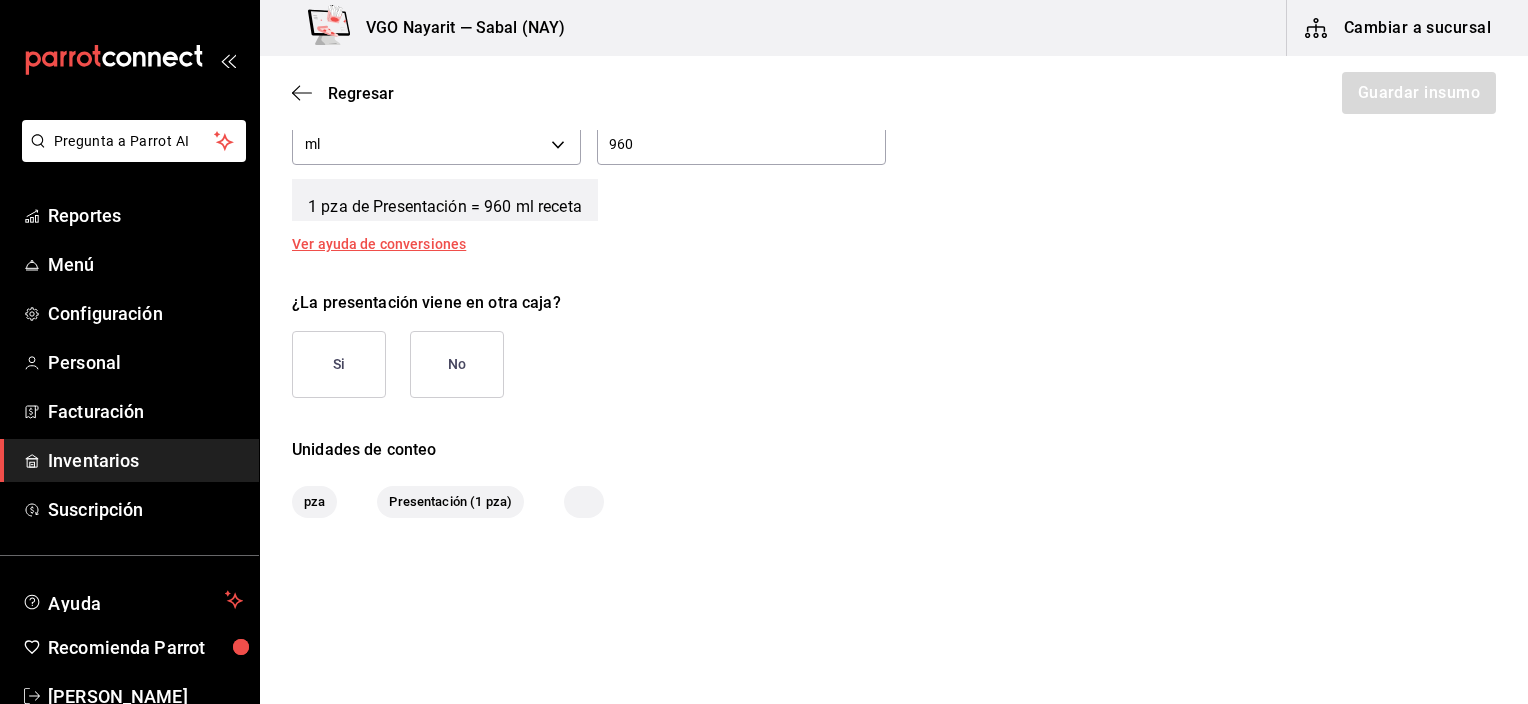 click on "Si" at bounding box center (339, 364) 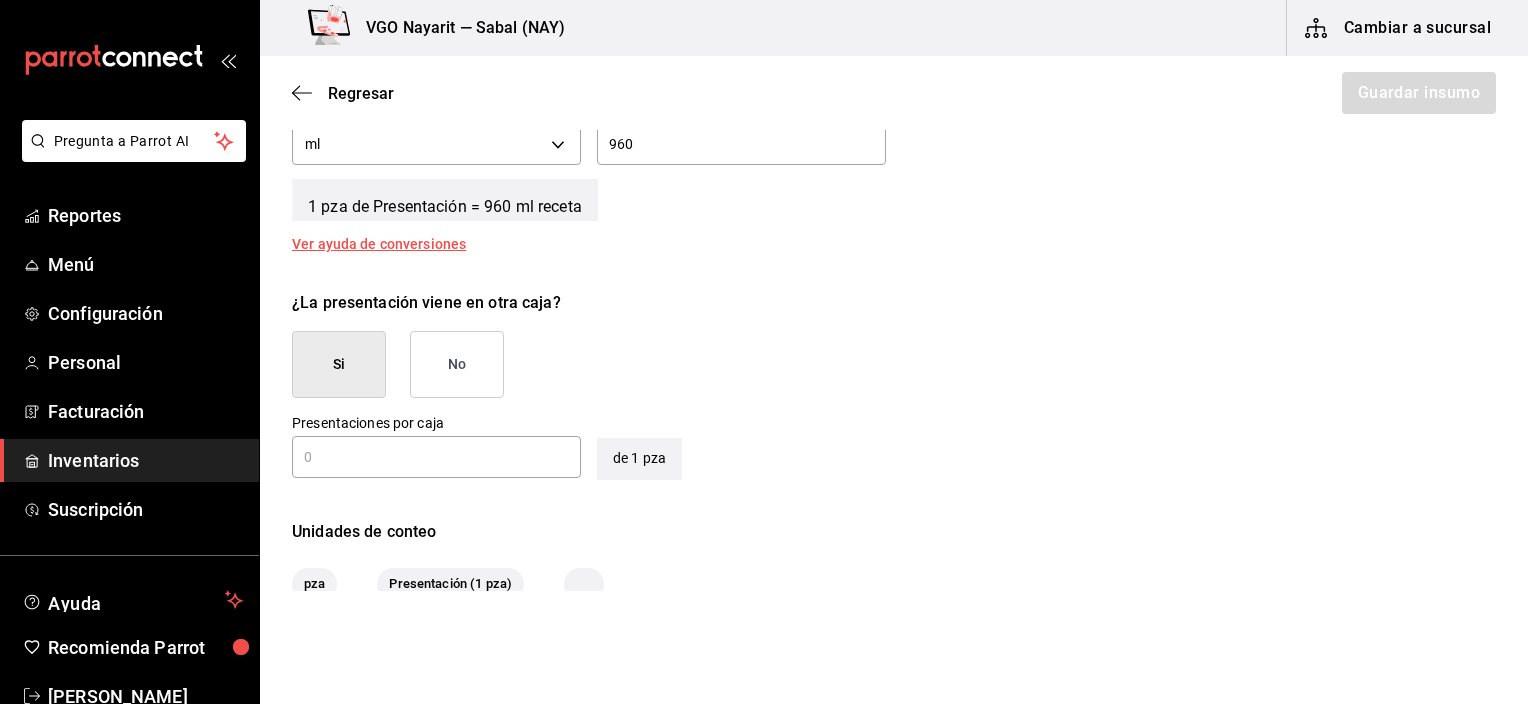 click at bounding box center (436, 457) 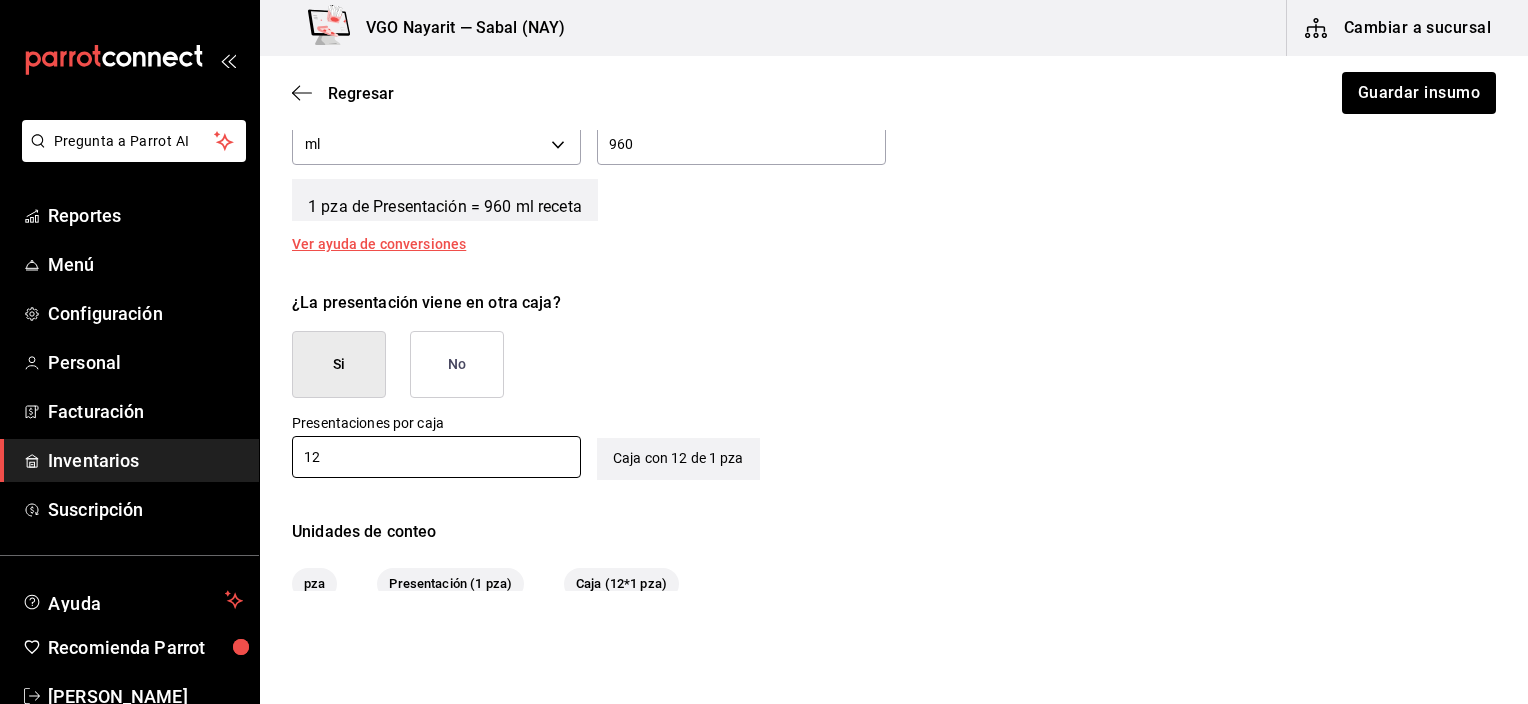 type on "12" 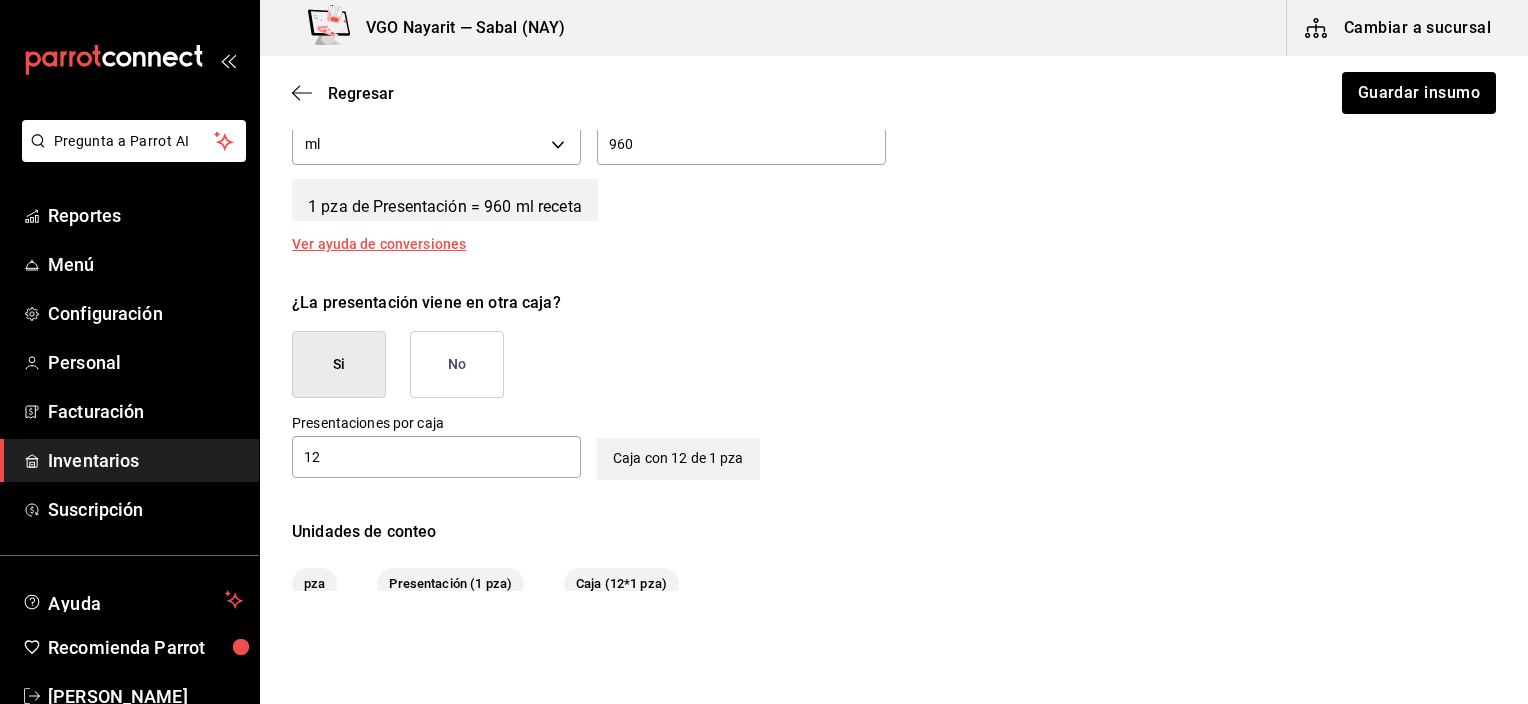 click on "Caja con 12  de 1 pza" at bounding box center [670, 439] 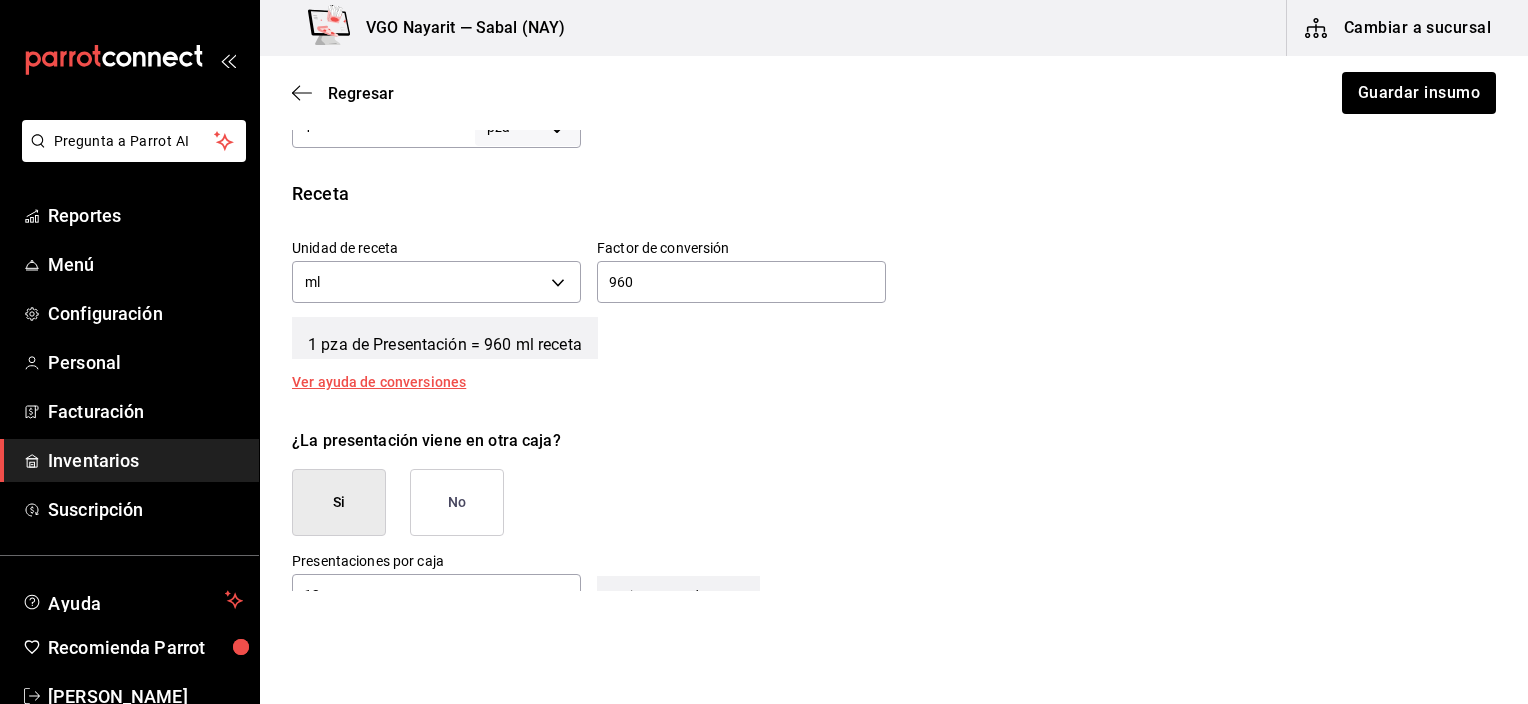 scroll, scrollTop: 504, scrollLeft: 0, axis: vertical 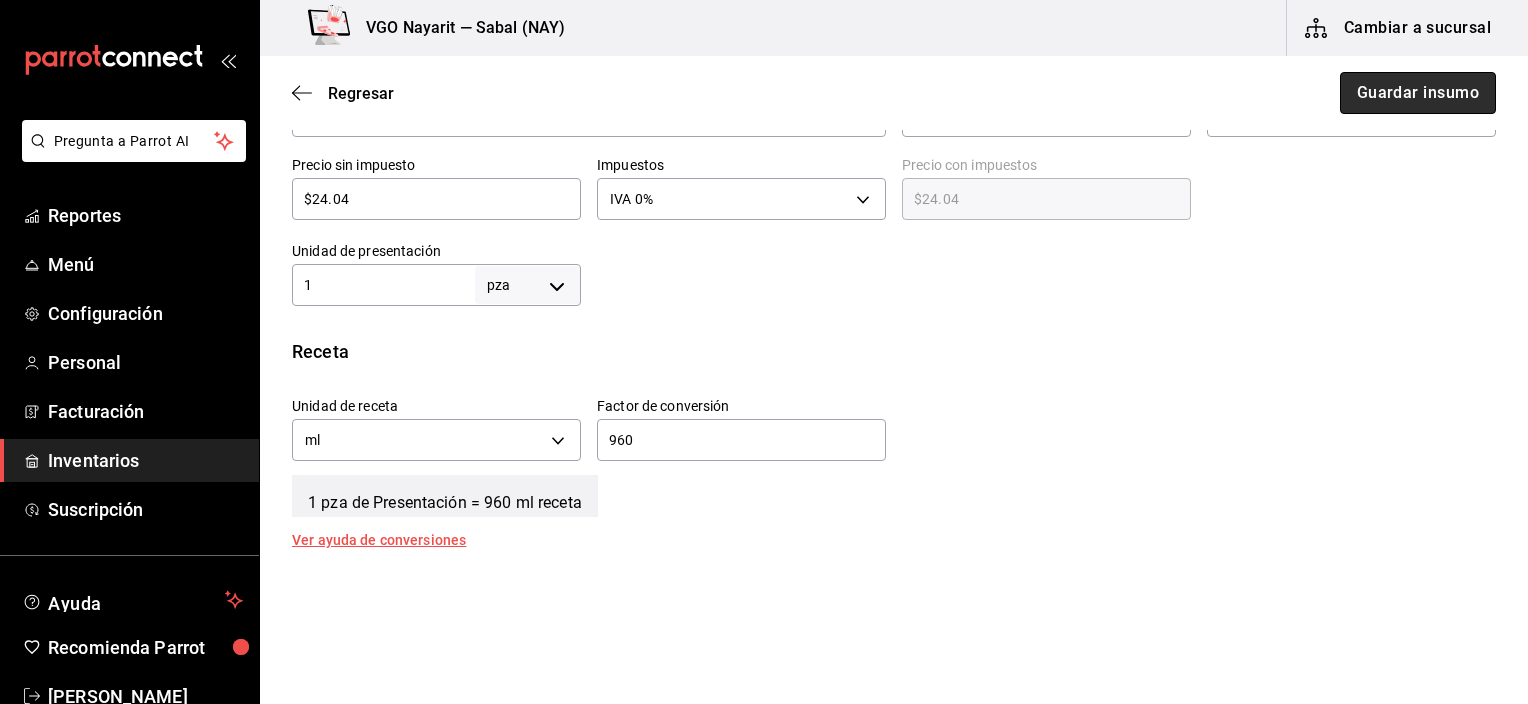 click on "Guardar insumo" at bounding box center [1418, 93] 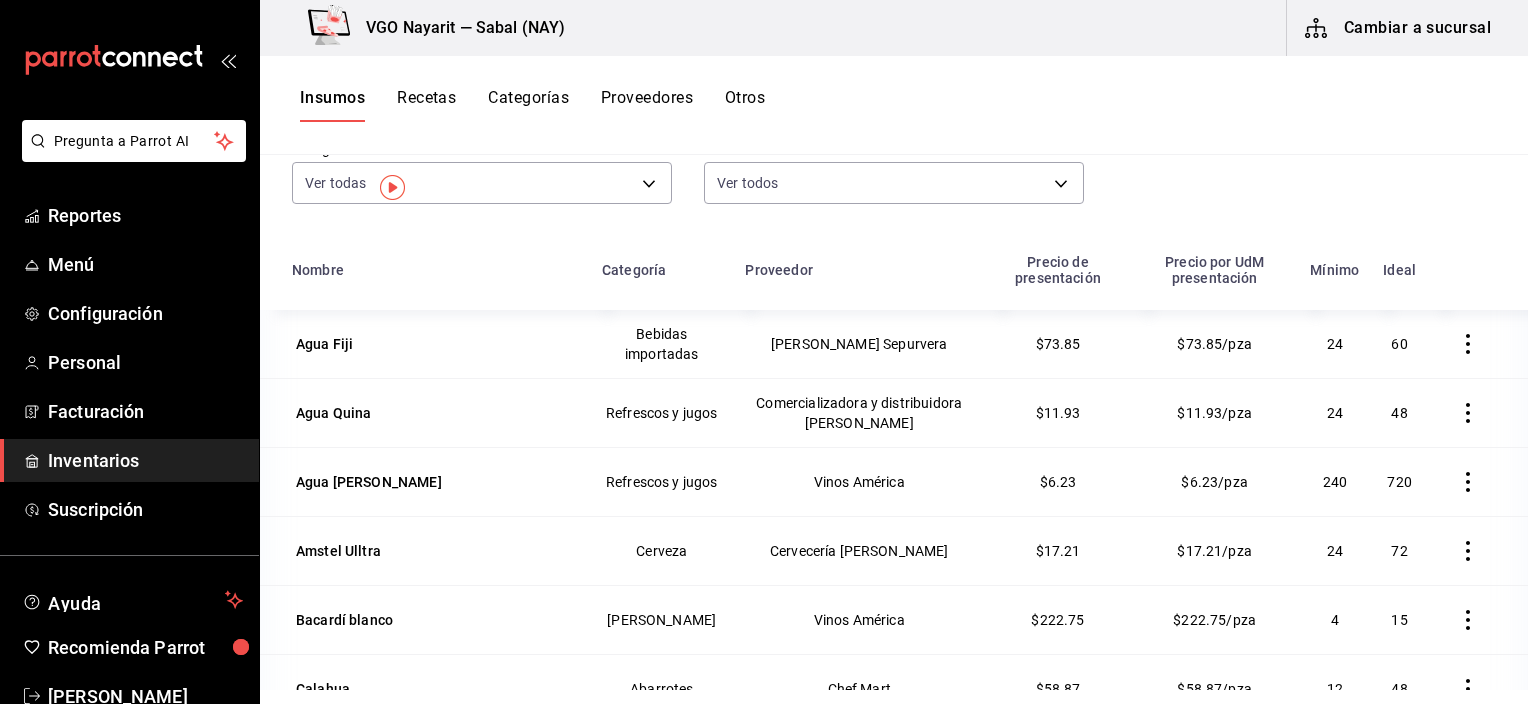 scroll, scrollTop: 245, scrollLeft: 0, axis: vertical 